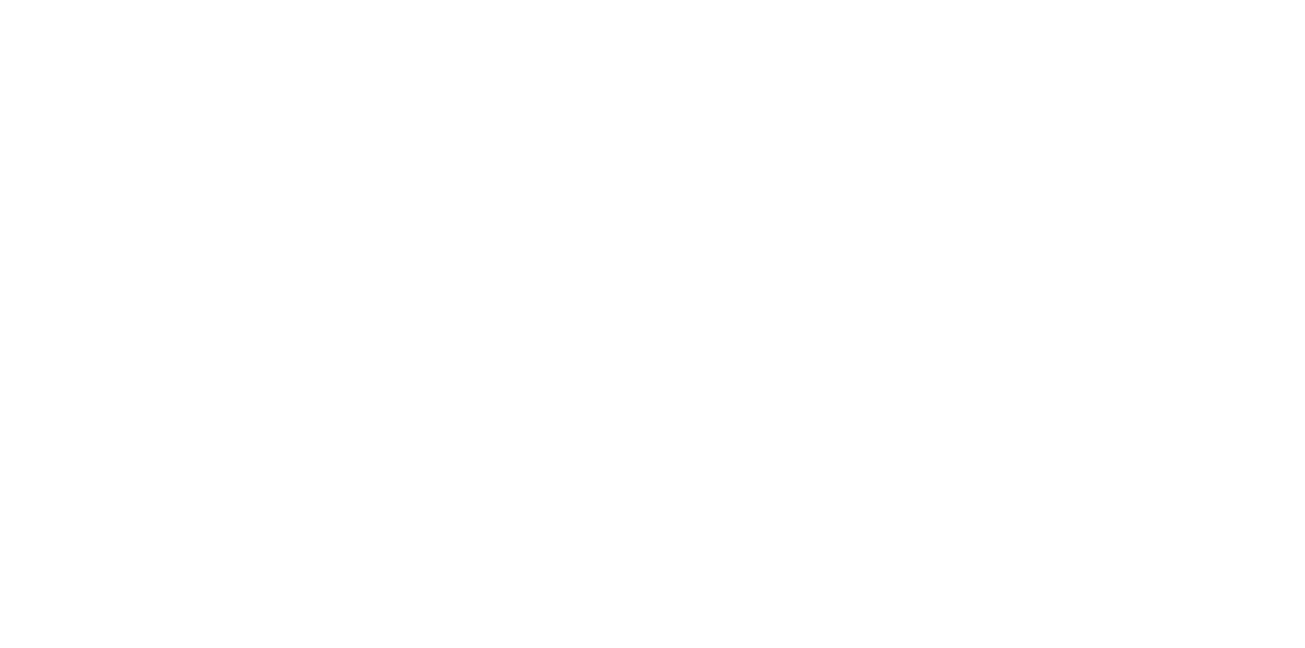 scroll, scrollTop: 0, scrollLeft: 0, axis: both 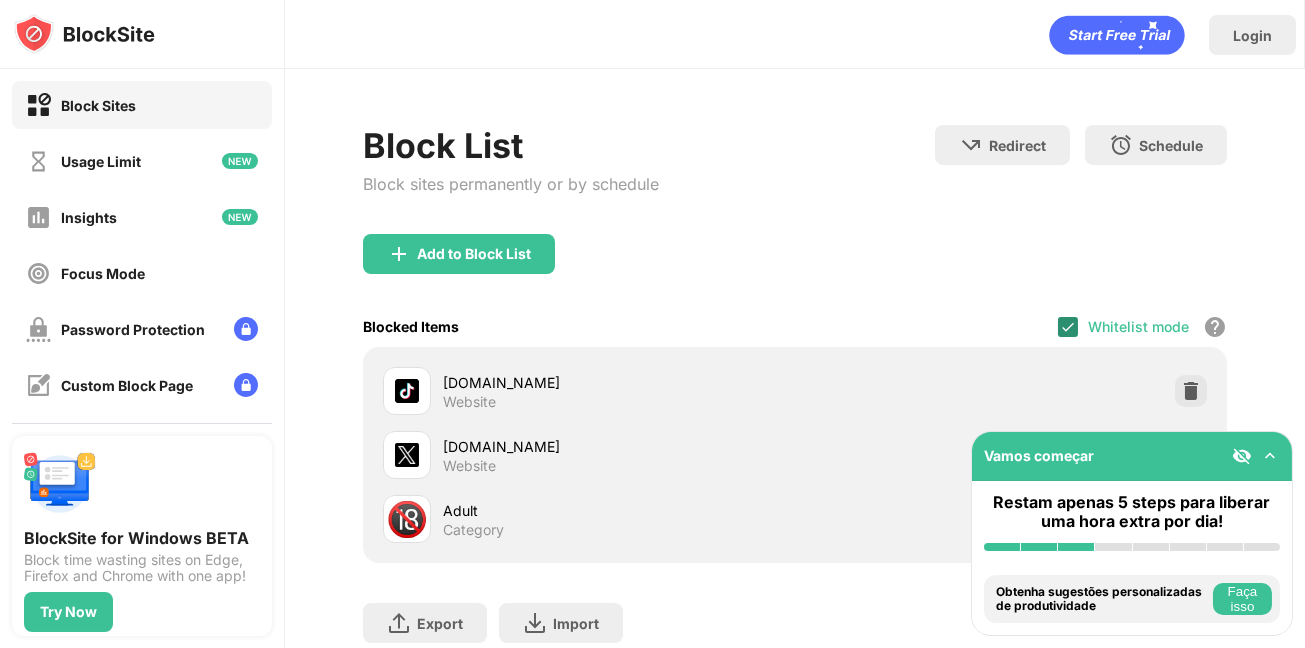 click at bounding box center (1068, 327) 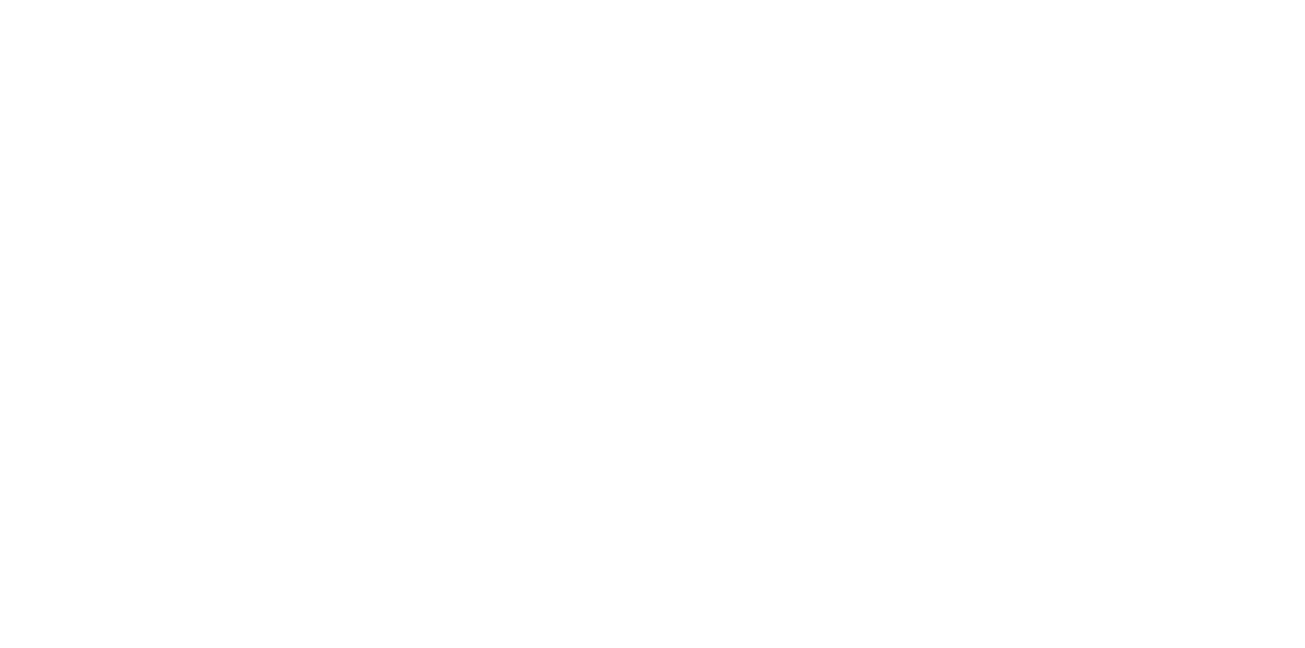 scroll, scrollTop: 0, scrollLeft: 0, axis: both 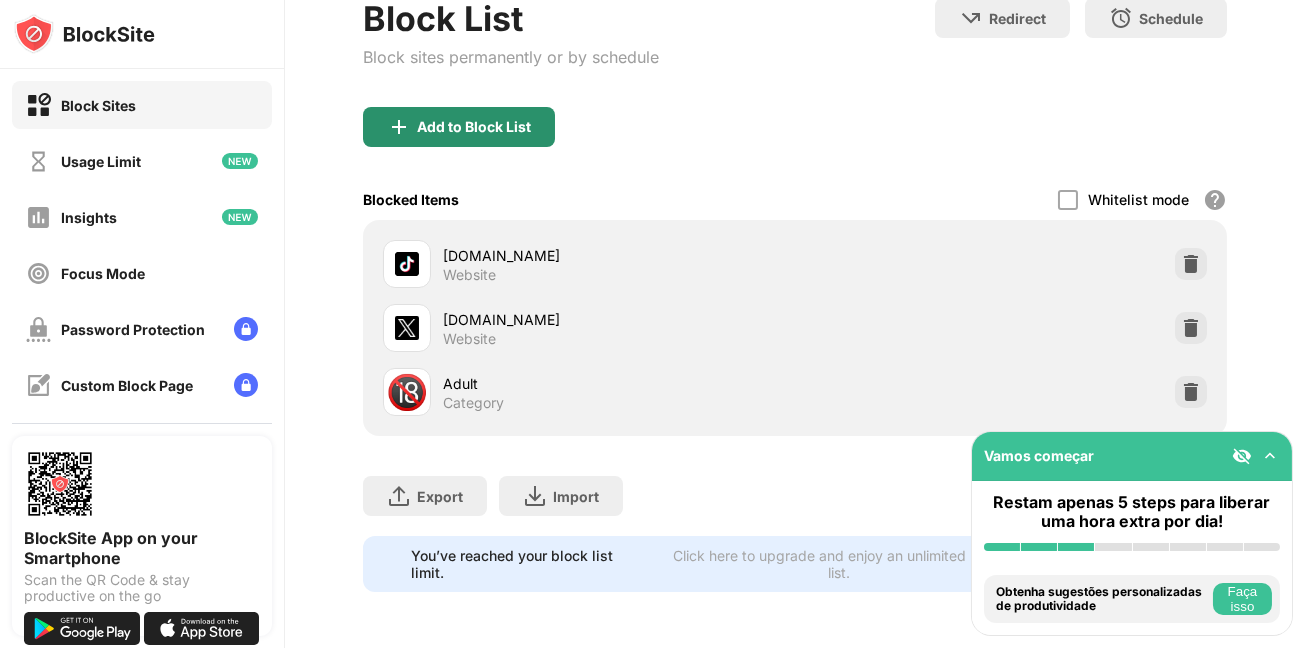 click on "Add to Block List" at bounding box center (474, 127) 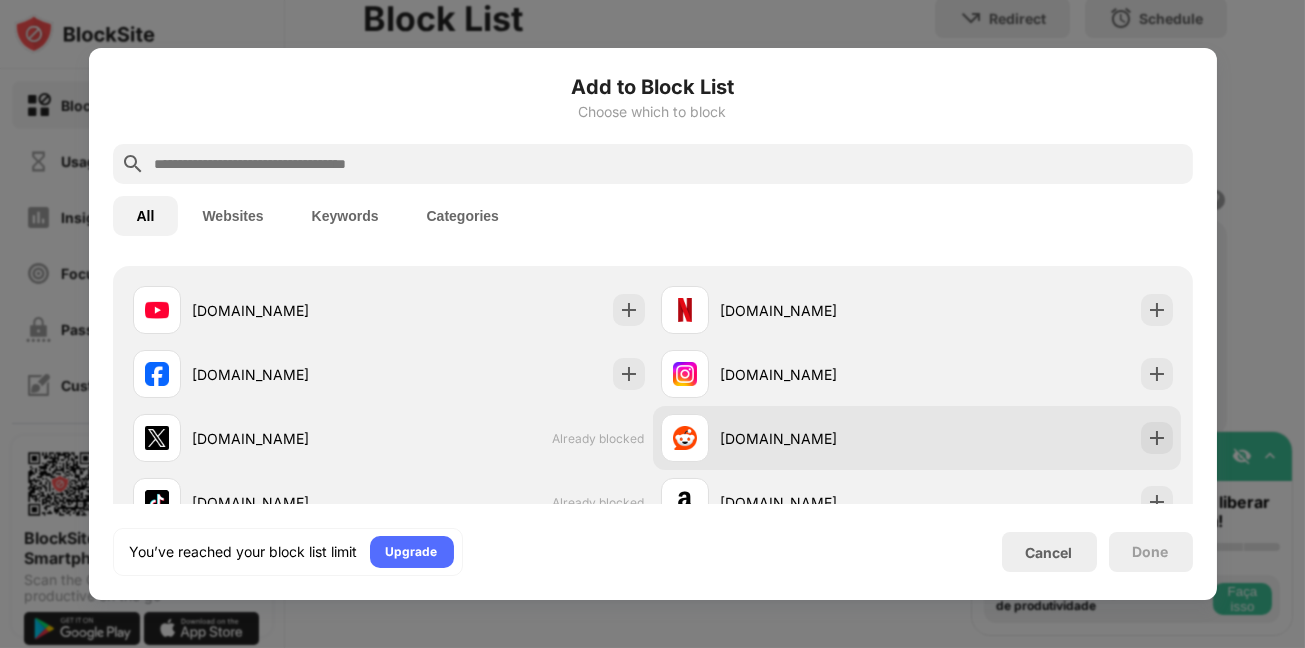 scroll, scrollTop: 499, scrollLeft: 0, axis: vertical 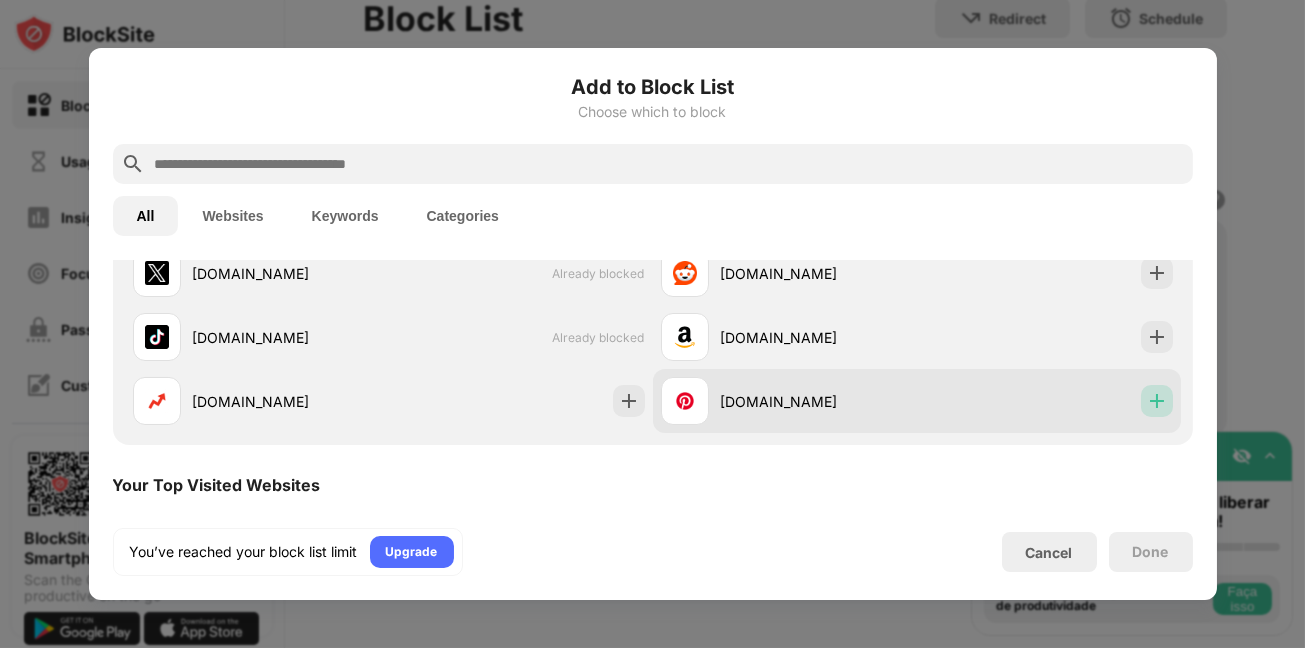 click at bounding box center [1157, 401] 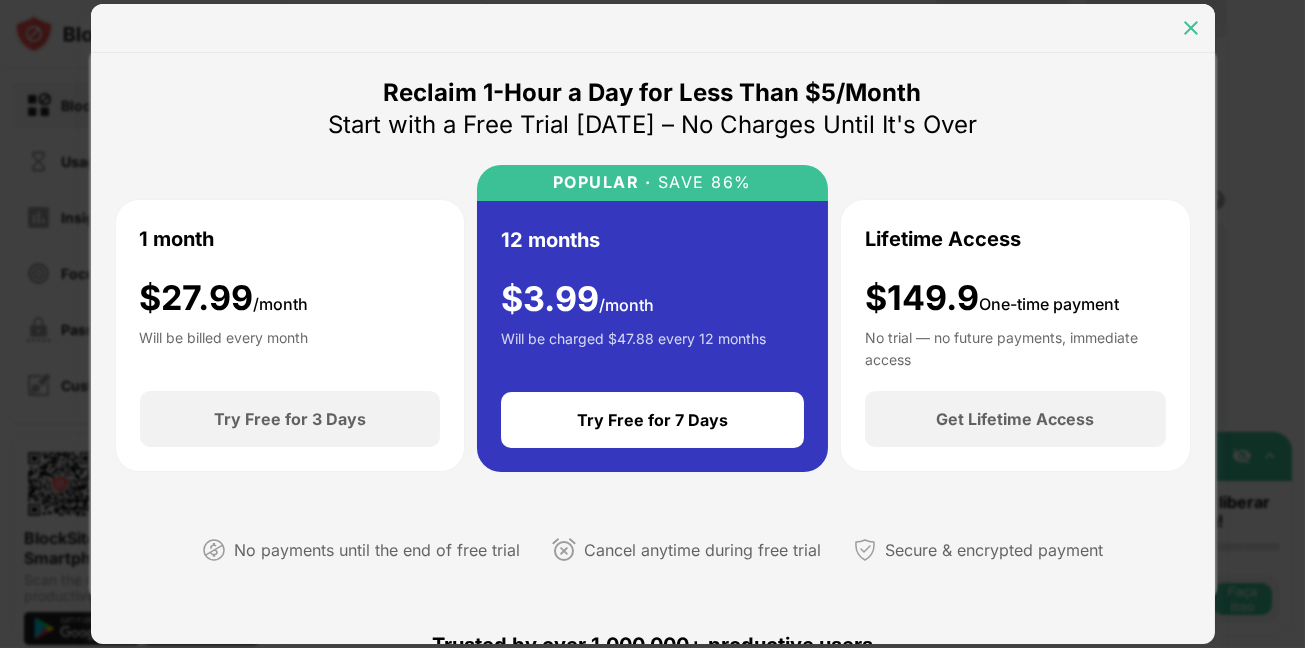 click at bounding box center (1191, 28) 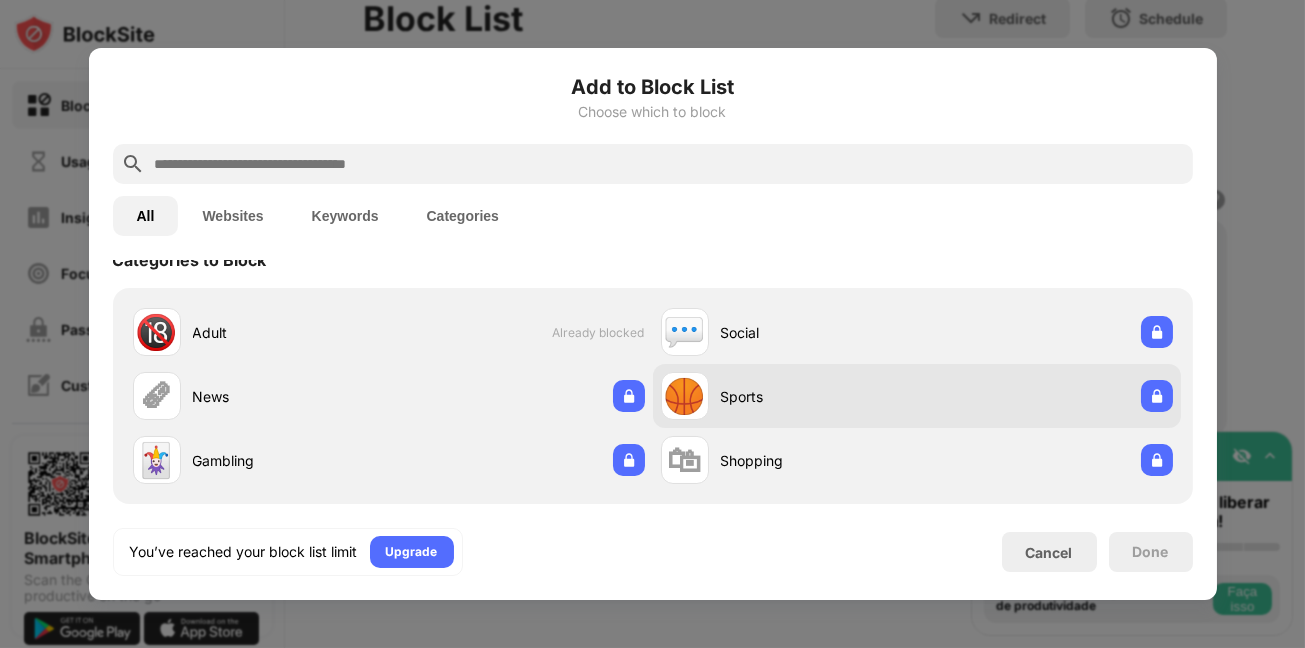 scroll, scrollTop: 0, scrollLeft: 0, axis: both 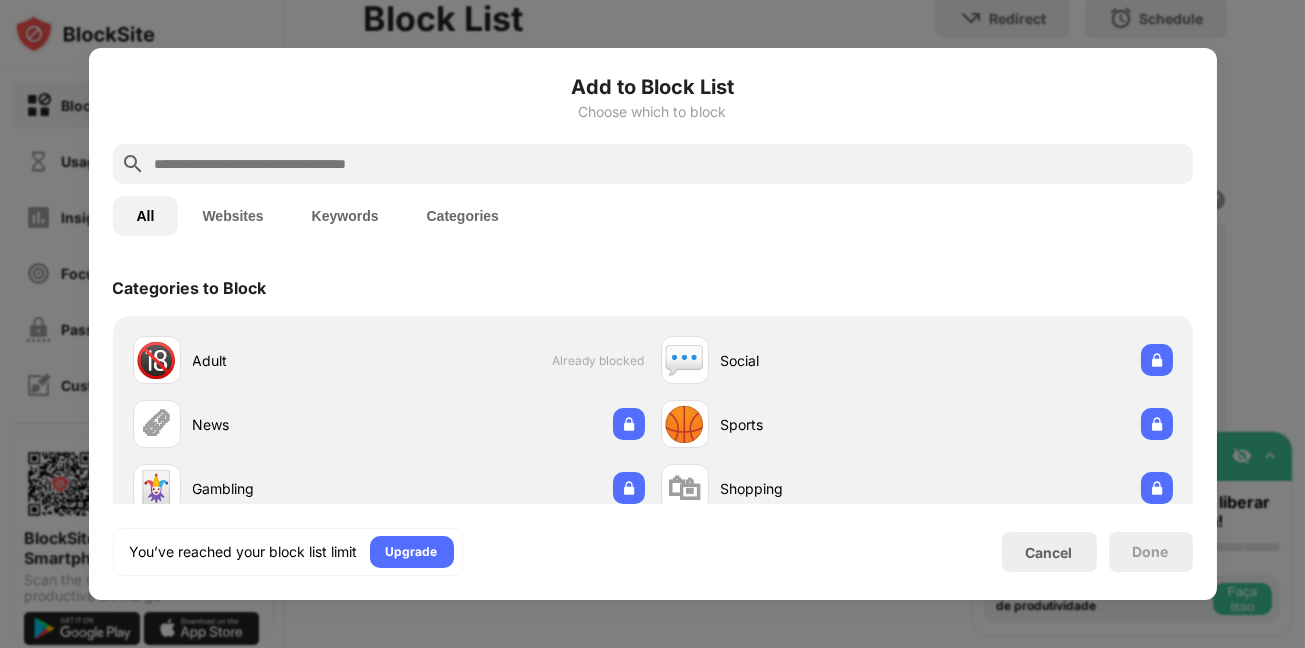 click on "Websites" at bounding box center [232, 216] 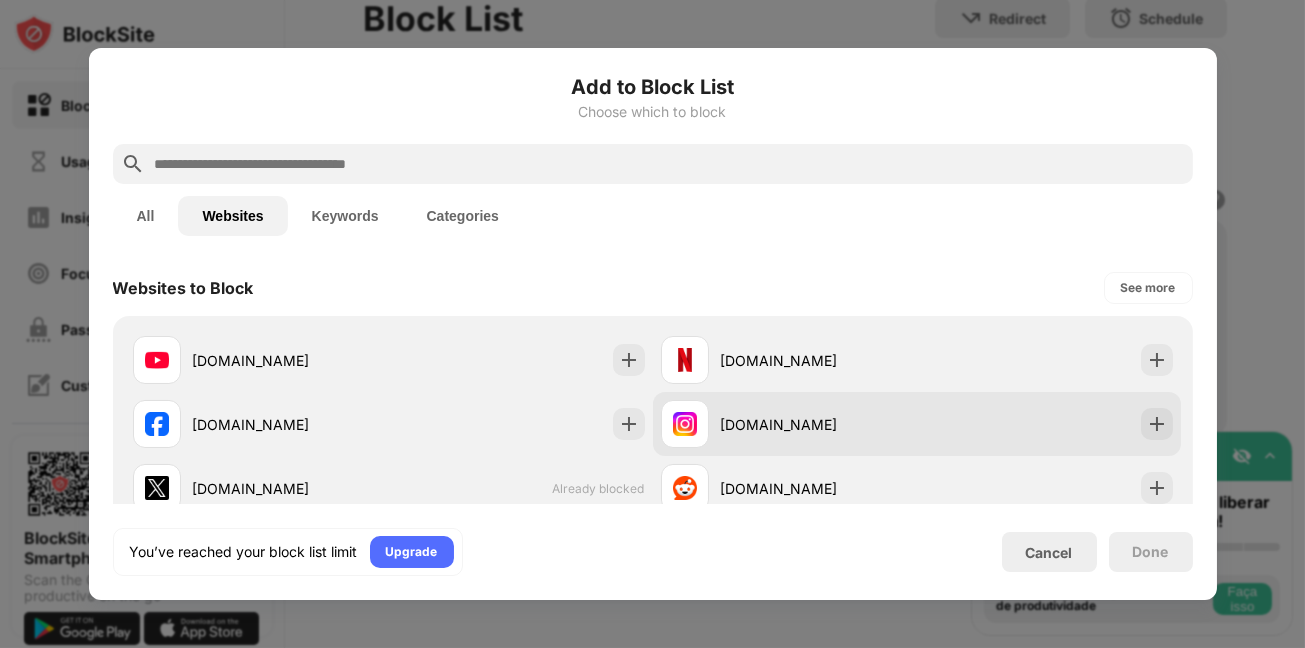 scroll, scrollTop: 99, scrollLeft: 0, axis: vertical 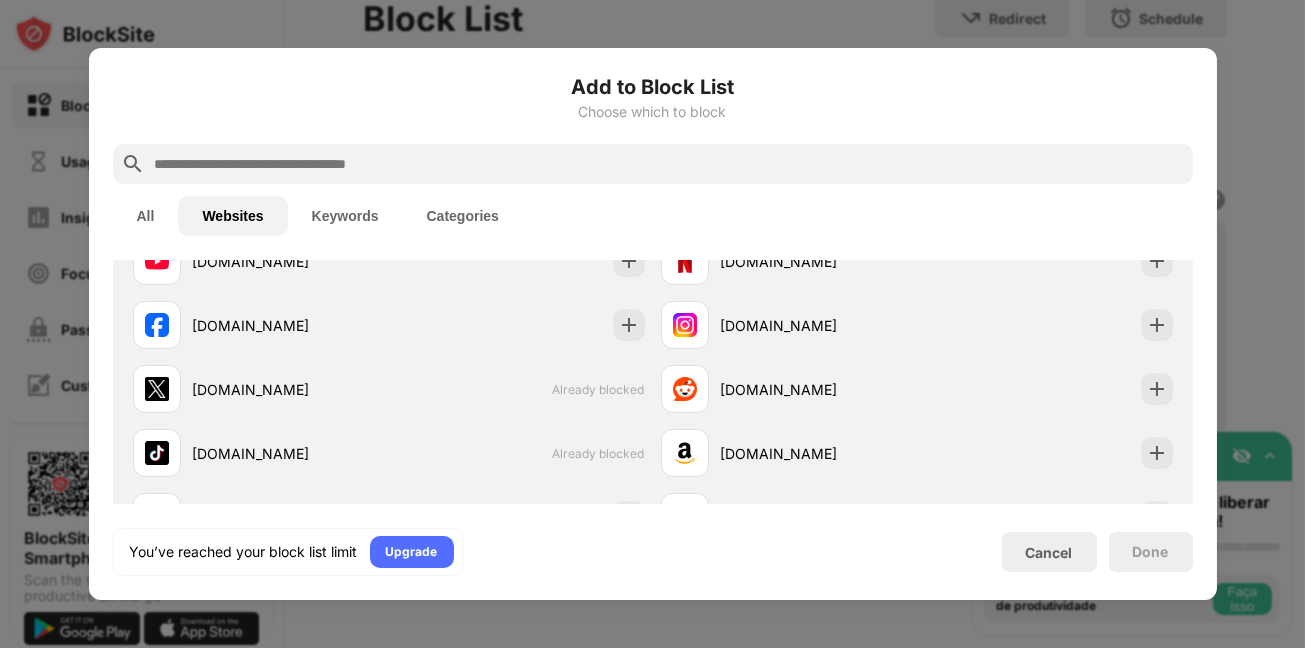 click at bounding box center [1304, 324] 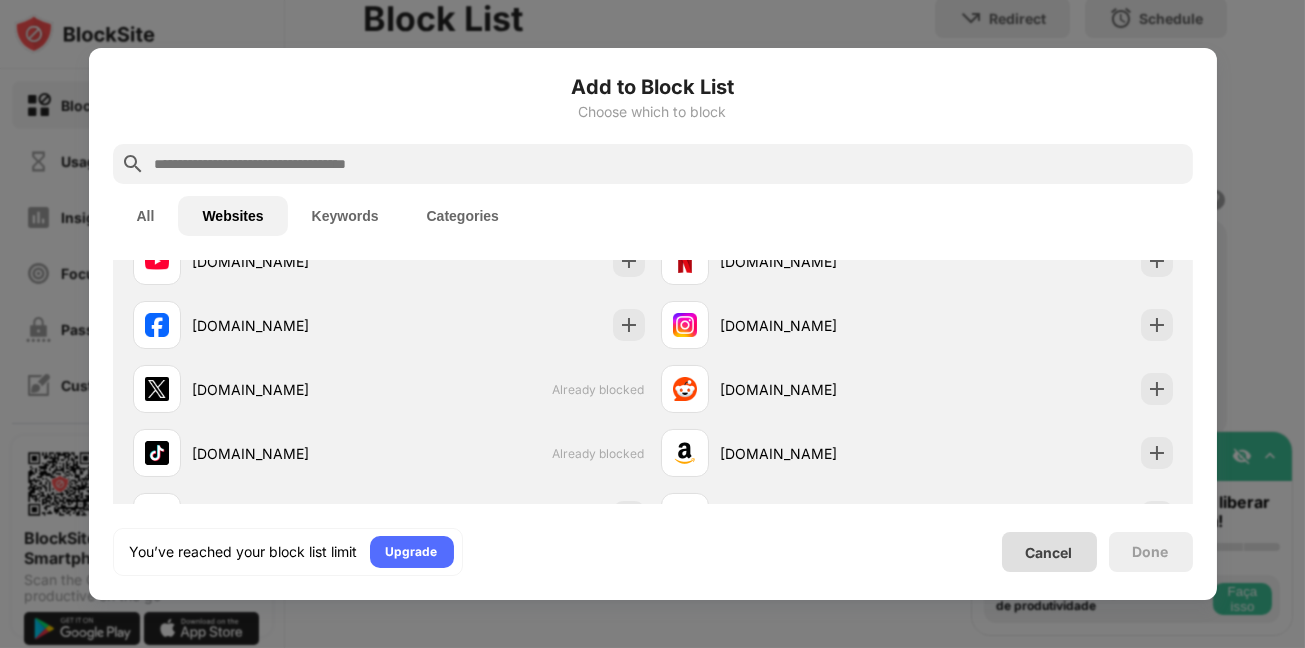 click on "Cancel" at bounding box center [1049, 552] 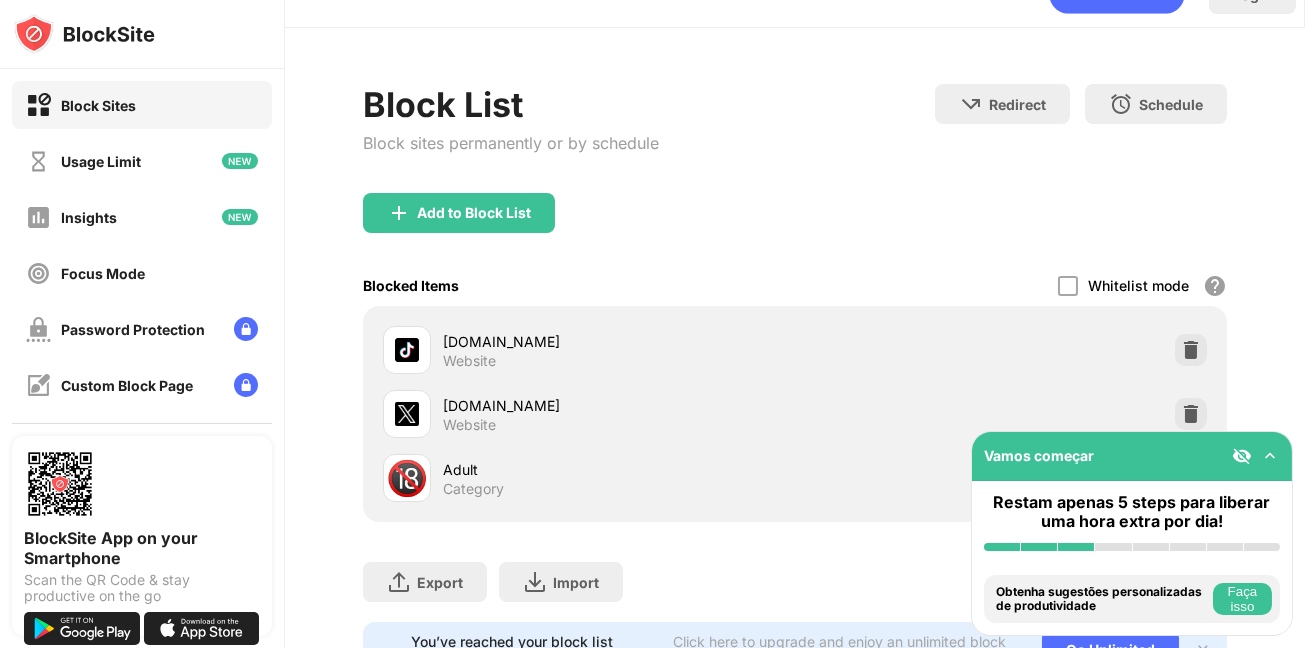 scroll, scrollTop: 0, scrollLeft: 0, axis: both 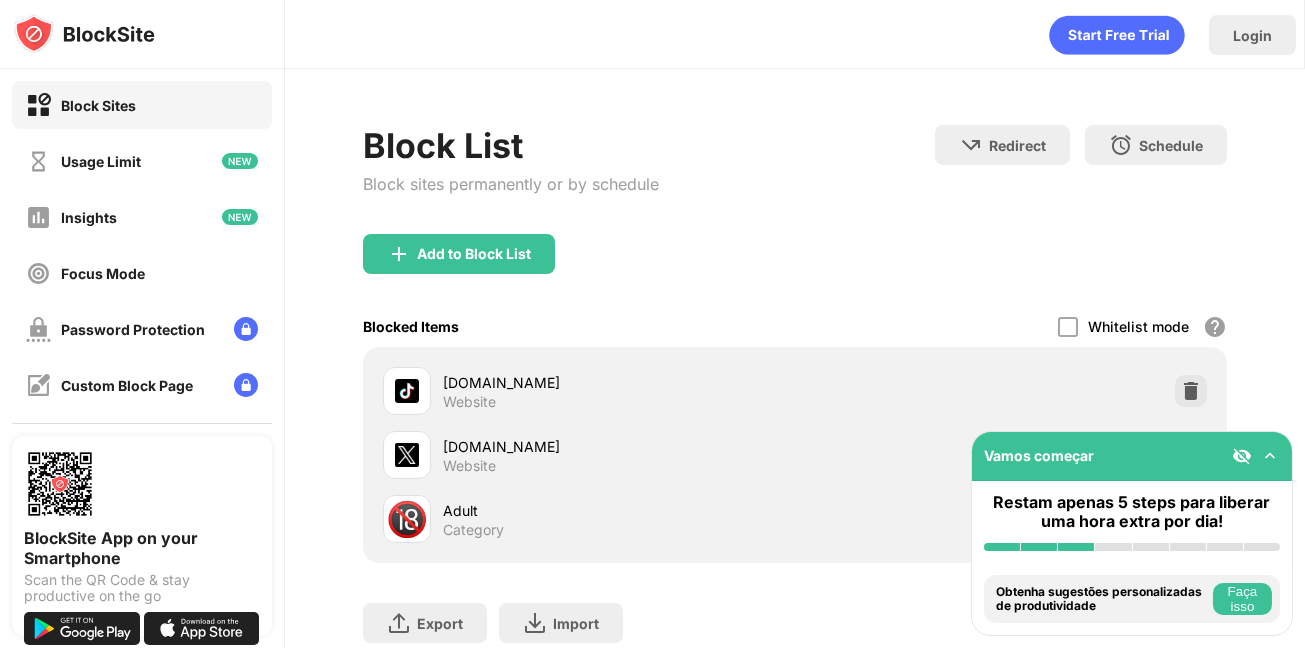 click on "Block List Block sites permanently or by schedule" at bounding box center (511, 179) 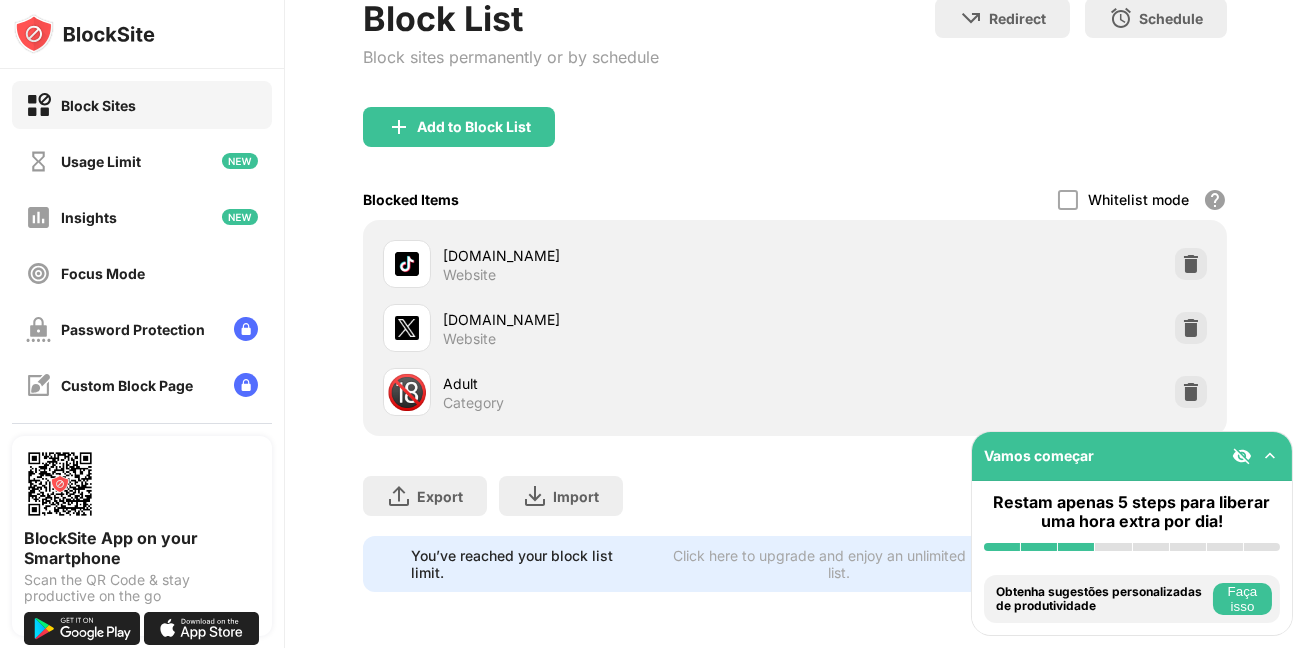 scroll, scrollTop: 0, scrollLeft: 0, axis: both 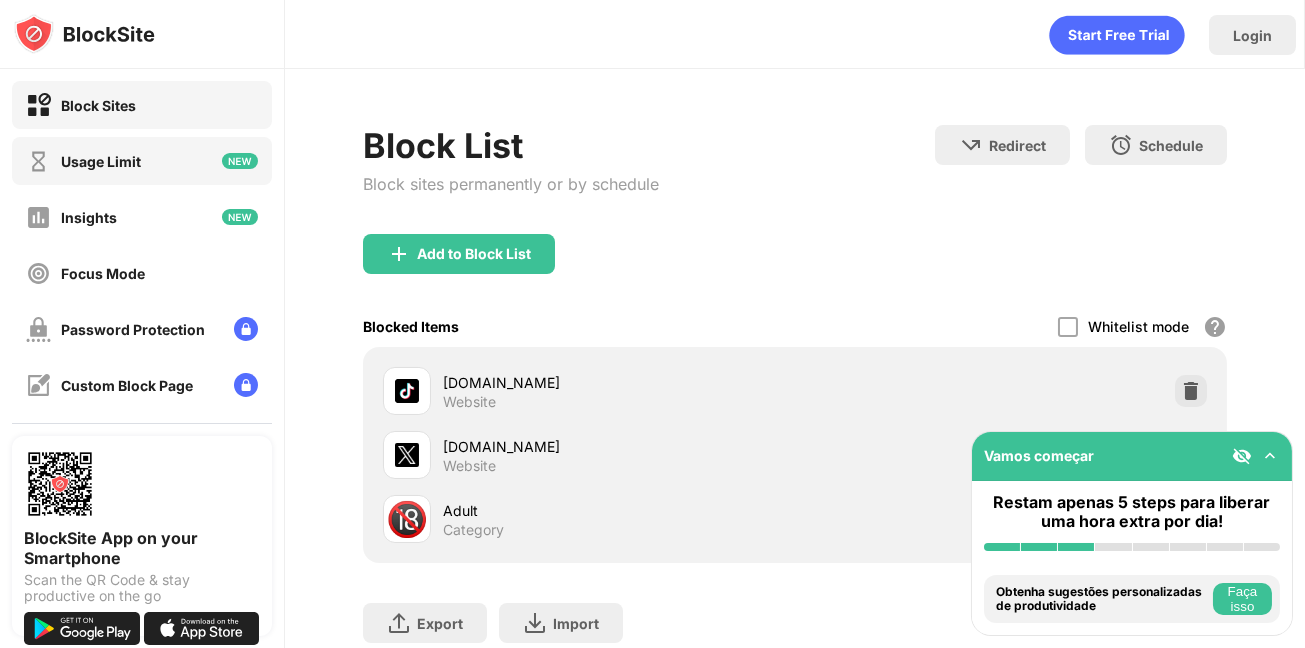 click on "Usage Limit" at bounding box center (83, 161) 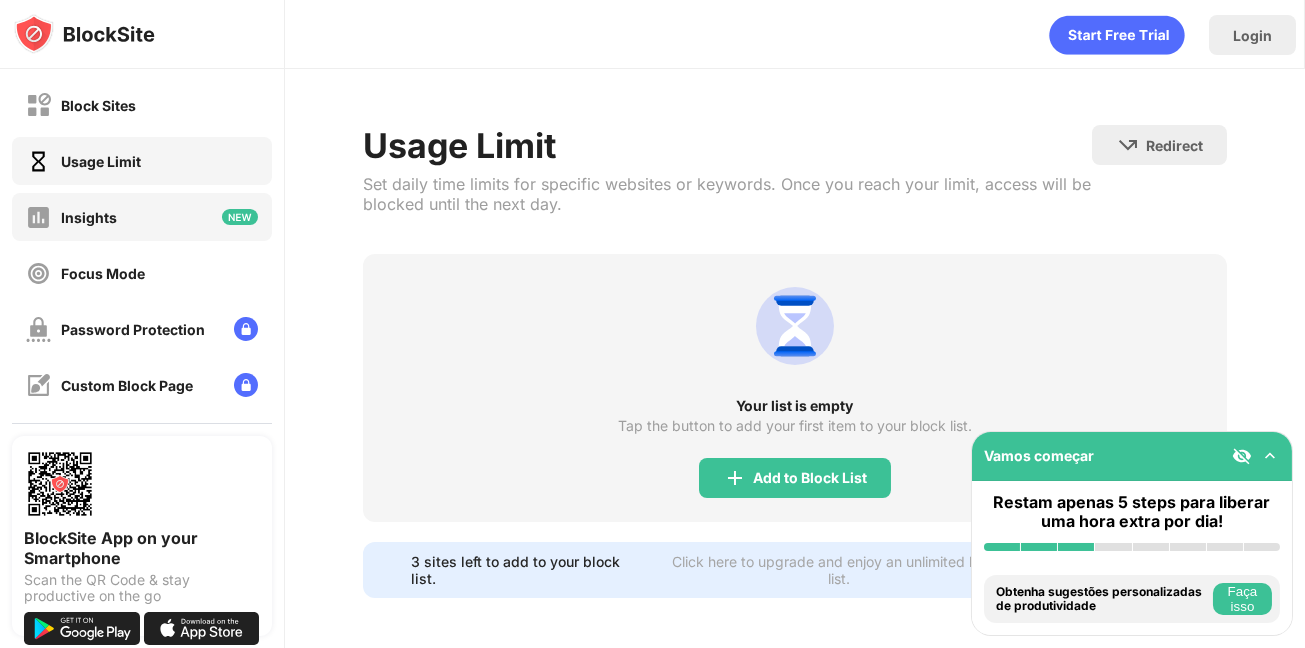 click on "Insights" at bounding box center [142, 217] 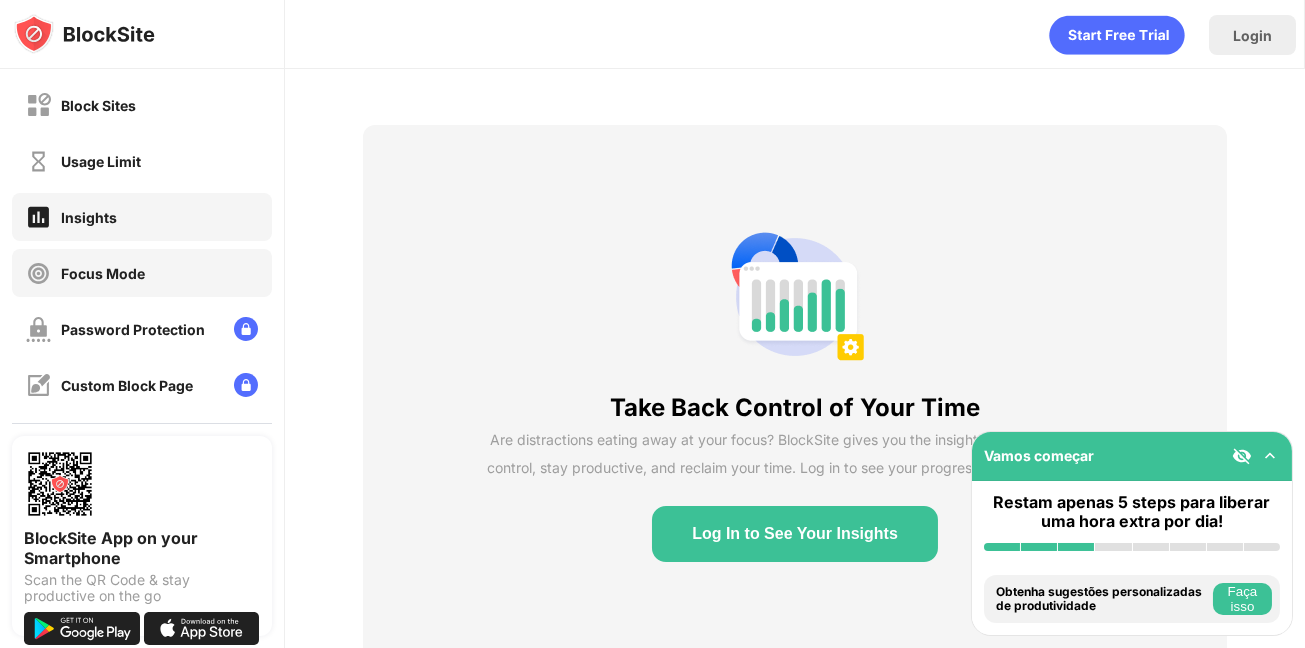 click on "Focus Mode" at bounding box center [103, 273] 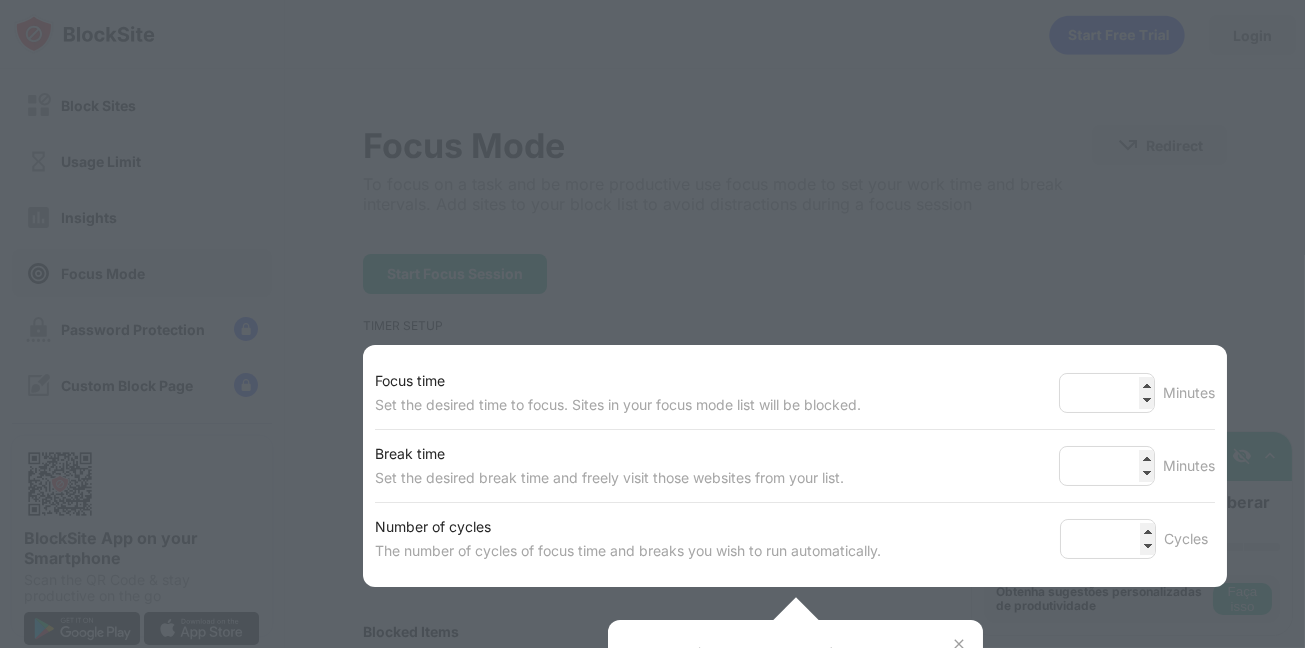 click at bounding box center (652, 324) 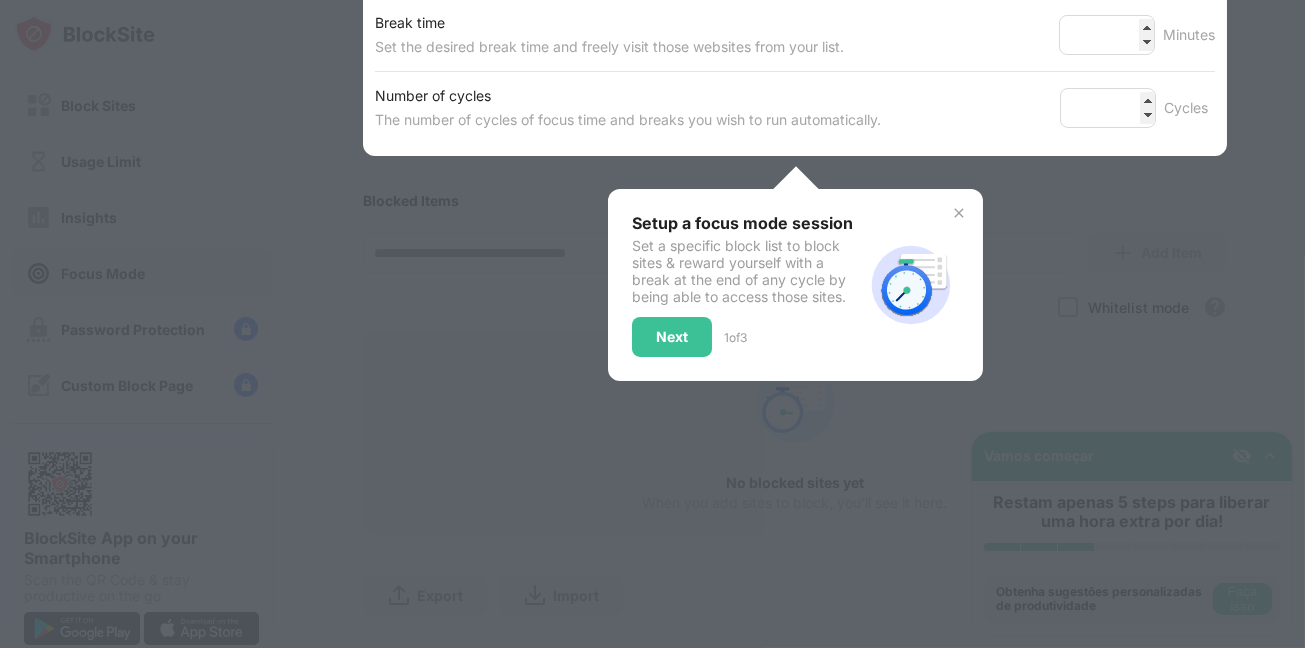 scroll, scrollTop: 487, scrollLeft: 0, axis: vertical 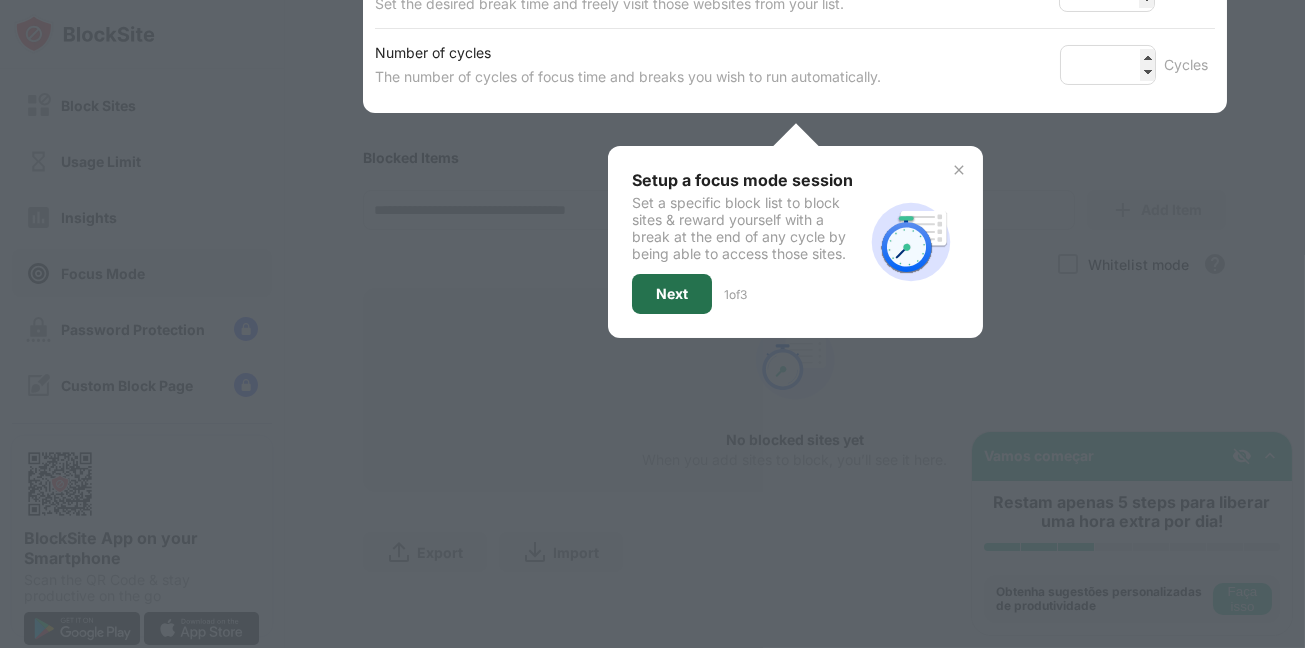 click on "Next" at bounding box center [672, 294] 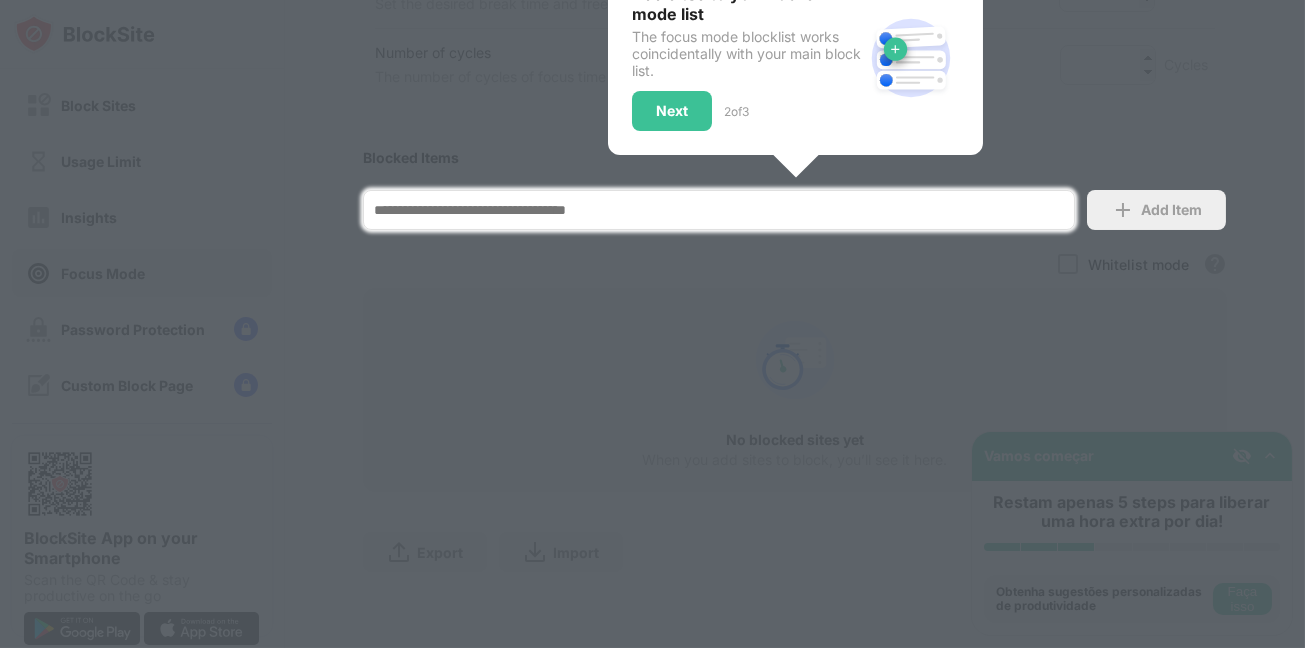 click at bounding box center [652, 324] 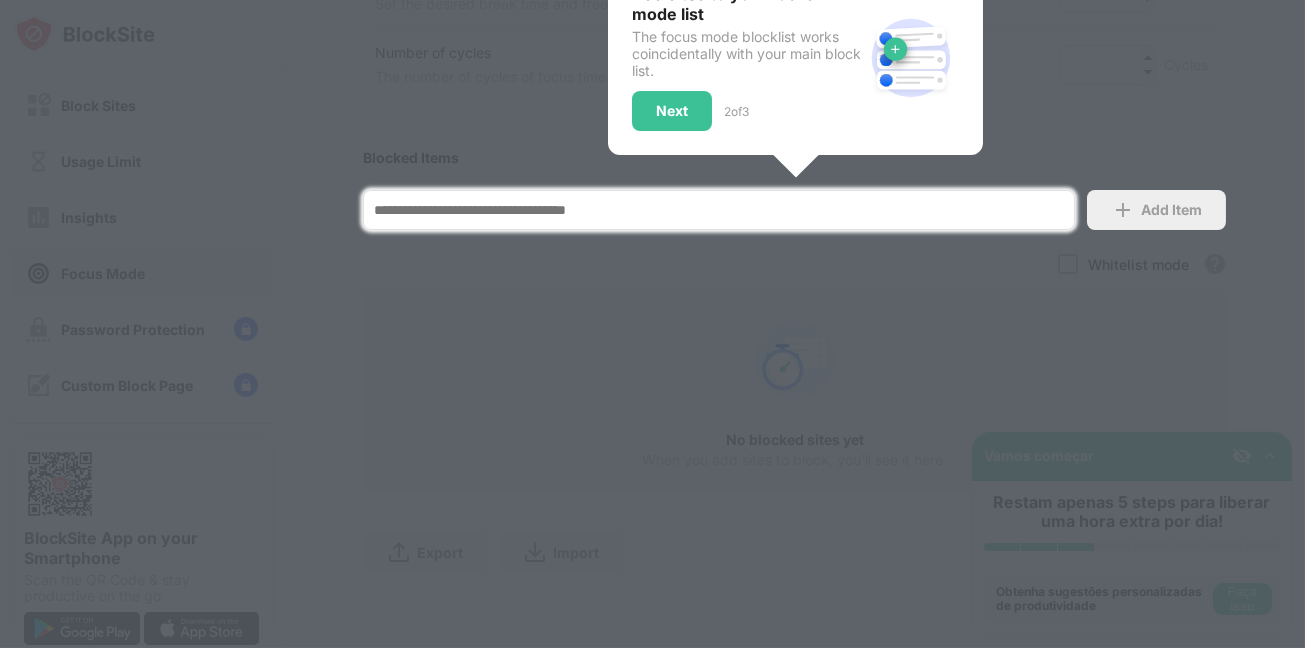 click on "Add Item" at bounding box center (1171, 210) 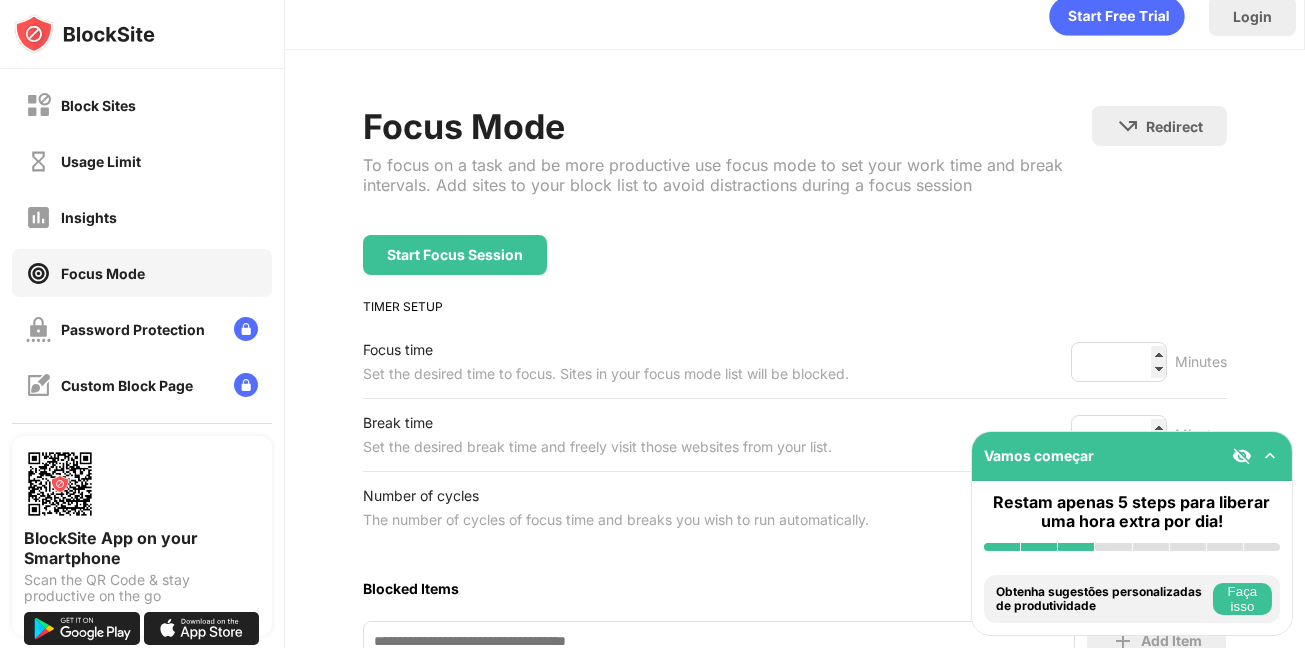 scroll, scrollTop: 0, scrollLeft: 0, axis: both 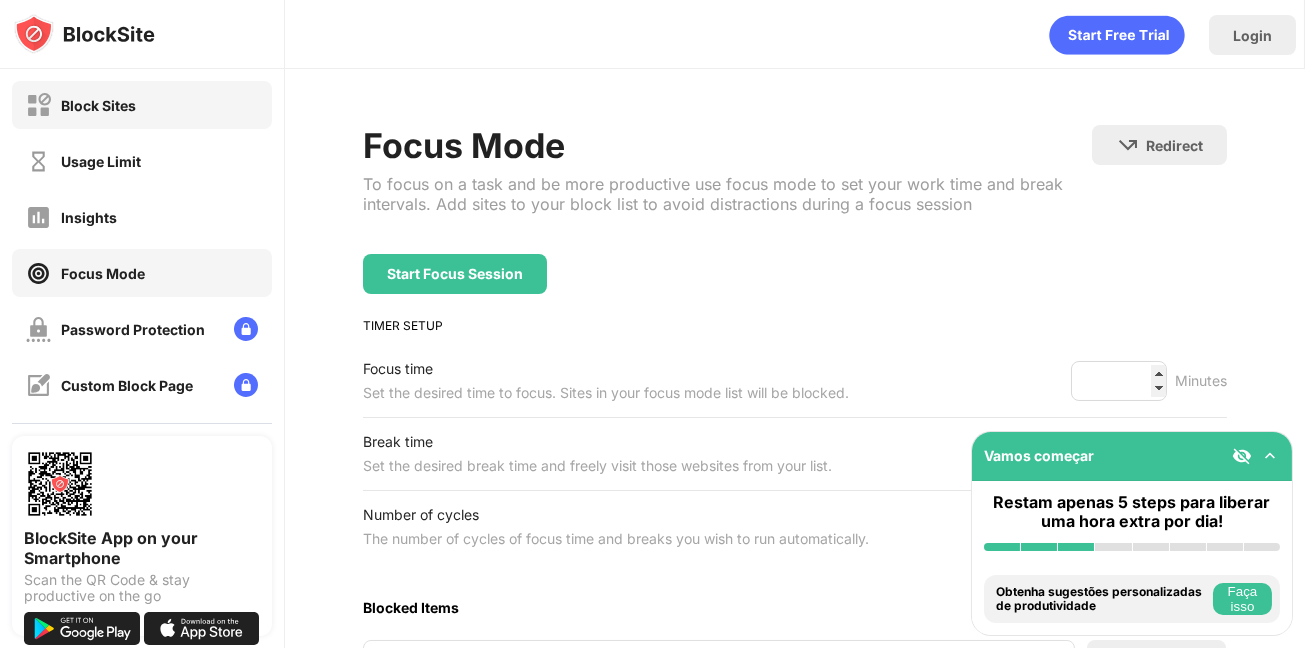 click on "Block Sites" at bounding box center (98, 105) 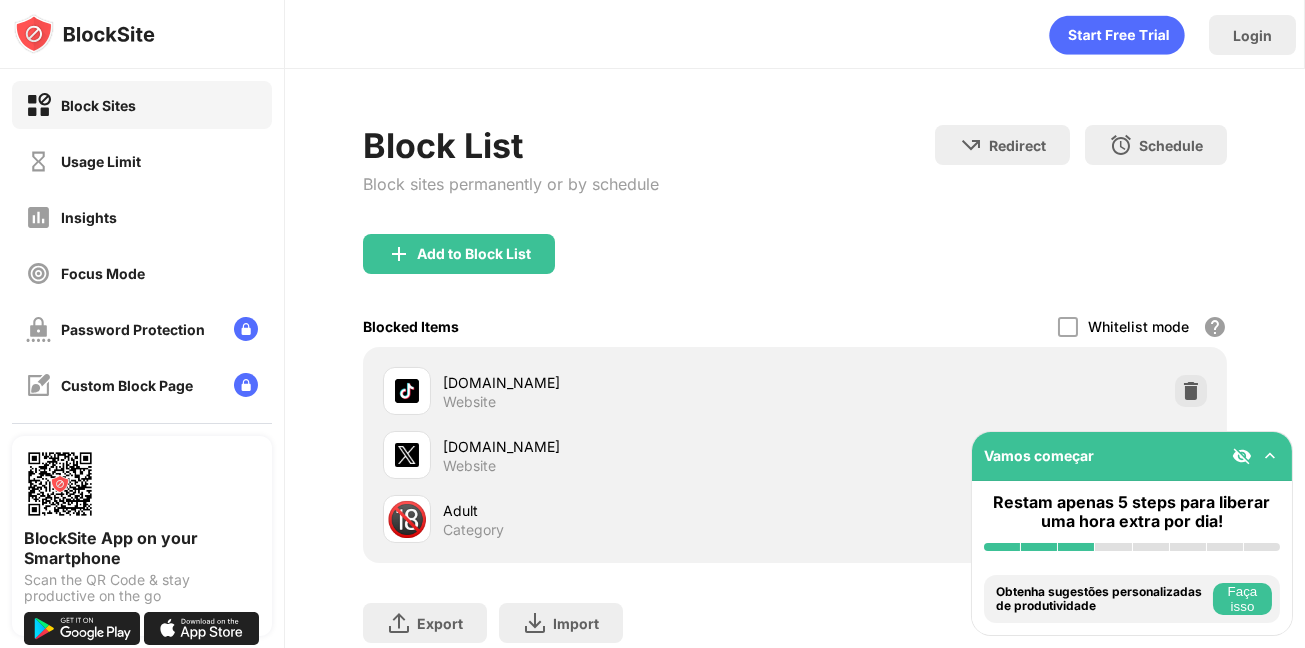 scroll, scrollTop: 141, scrollLeft: 0, axis: vertical 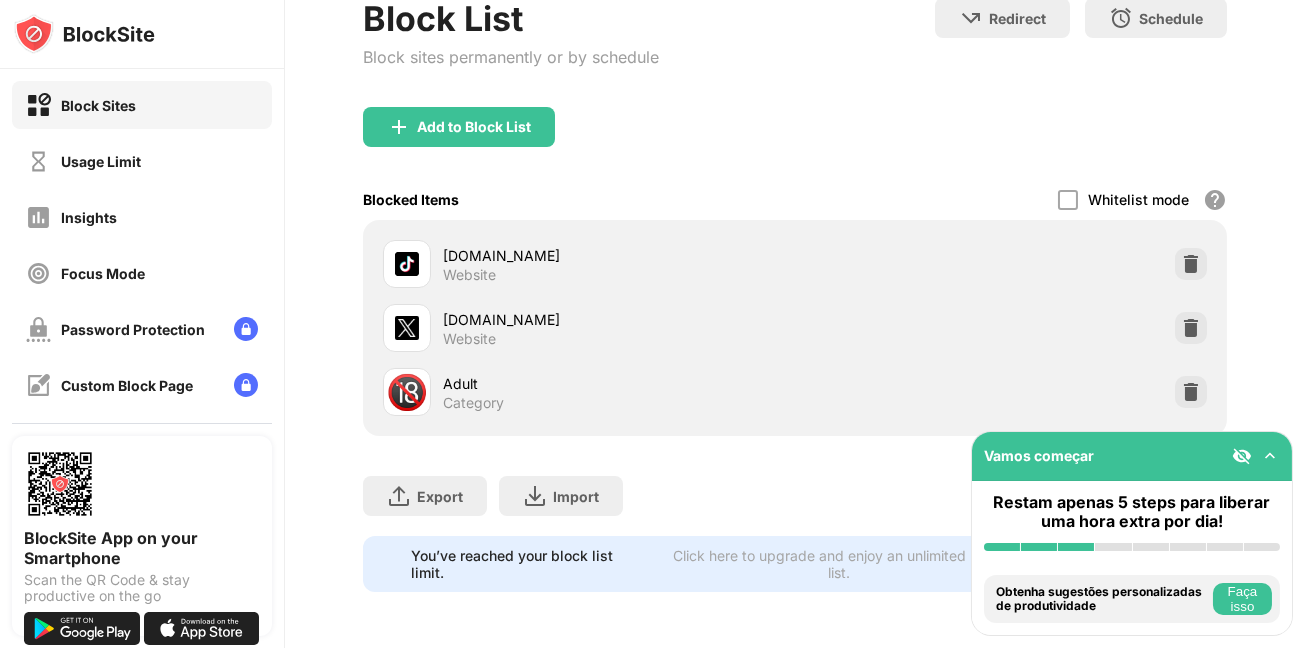 click at bounding box center (1270, 456) 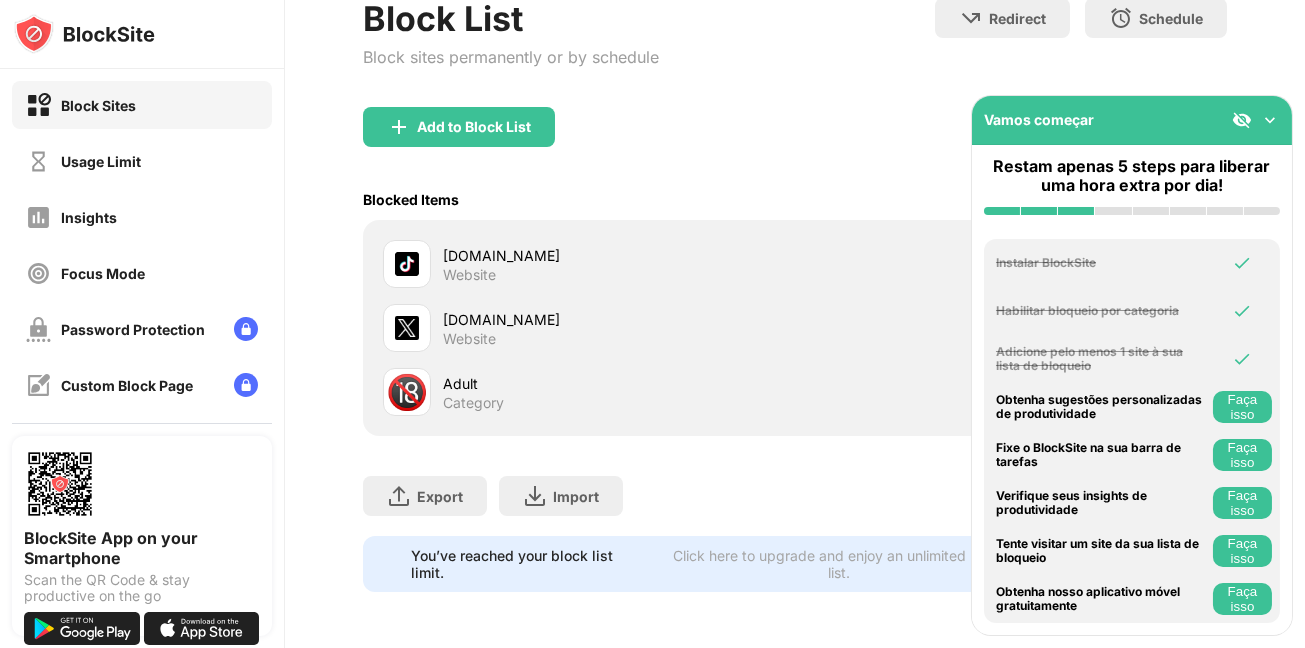 click at bounding box center (1270, 120) 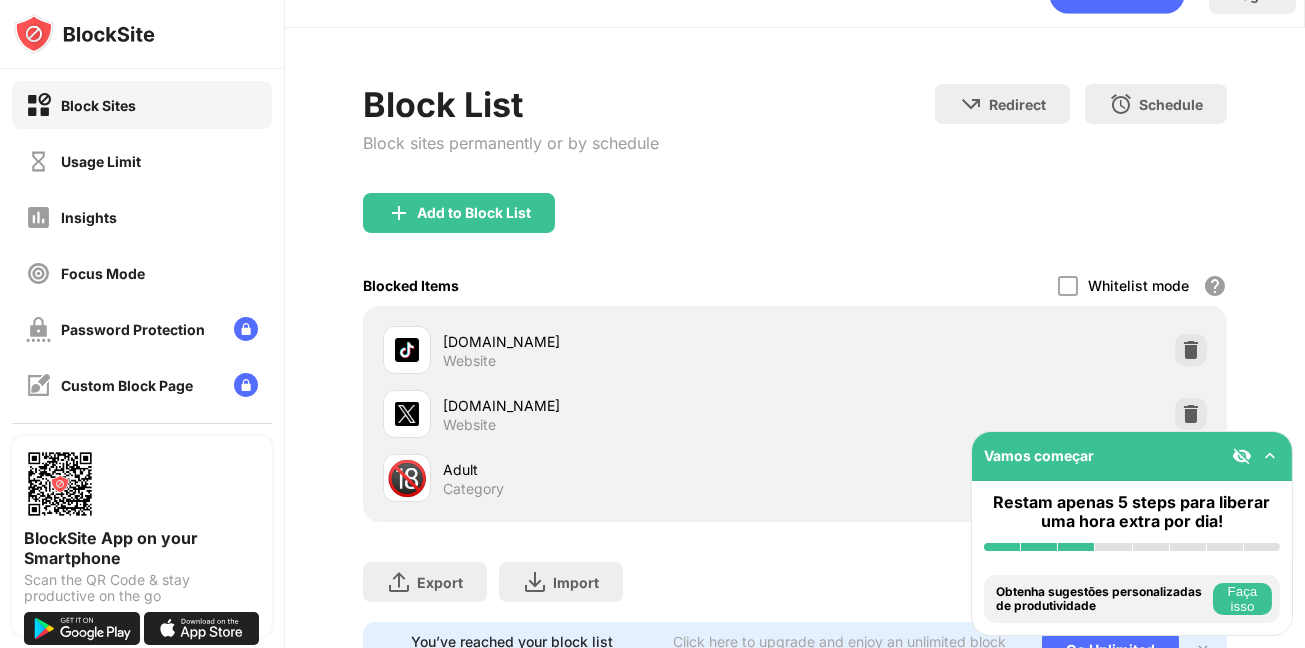 scroll, scrollTop: 0, scrollLeft: 0, axis: both 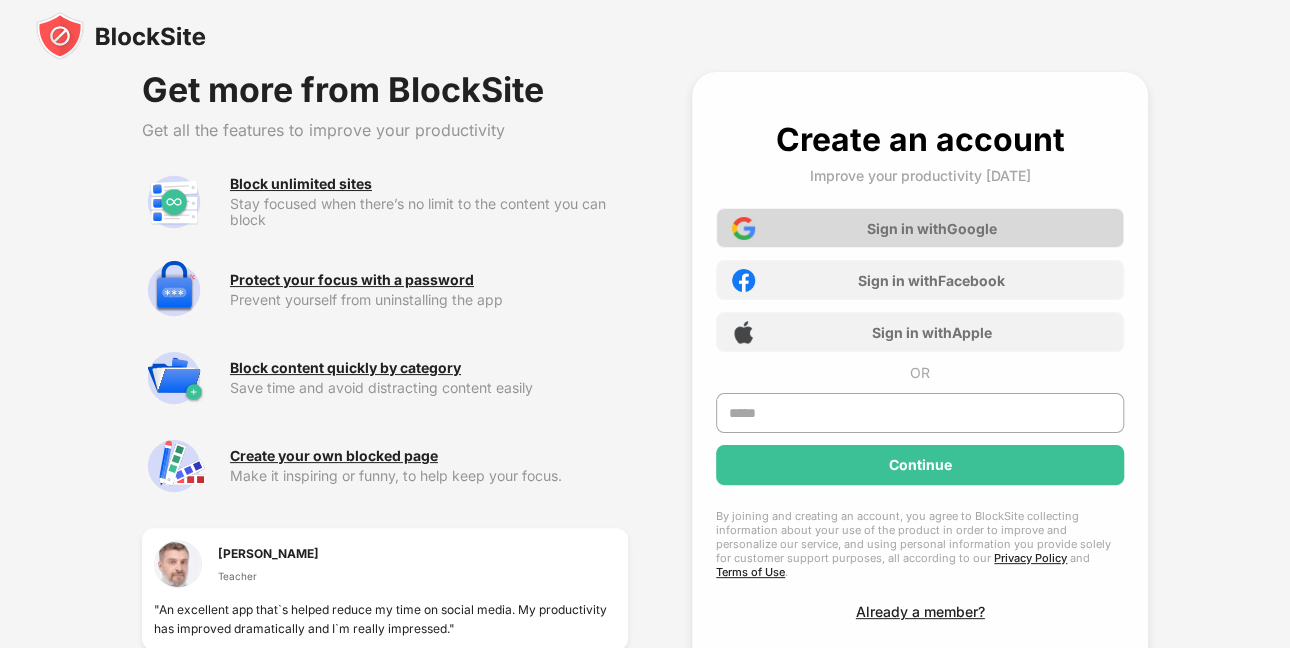 click on "Sign in with  Google" at bounding box center (932, 228) 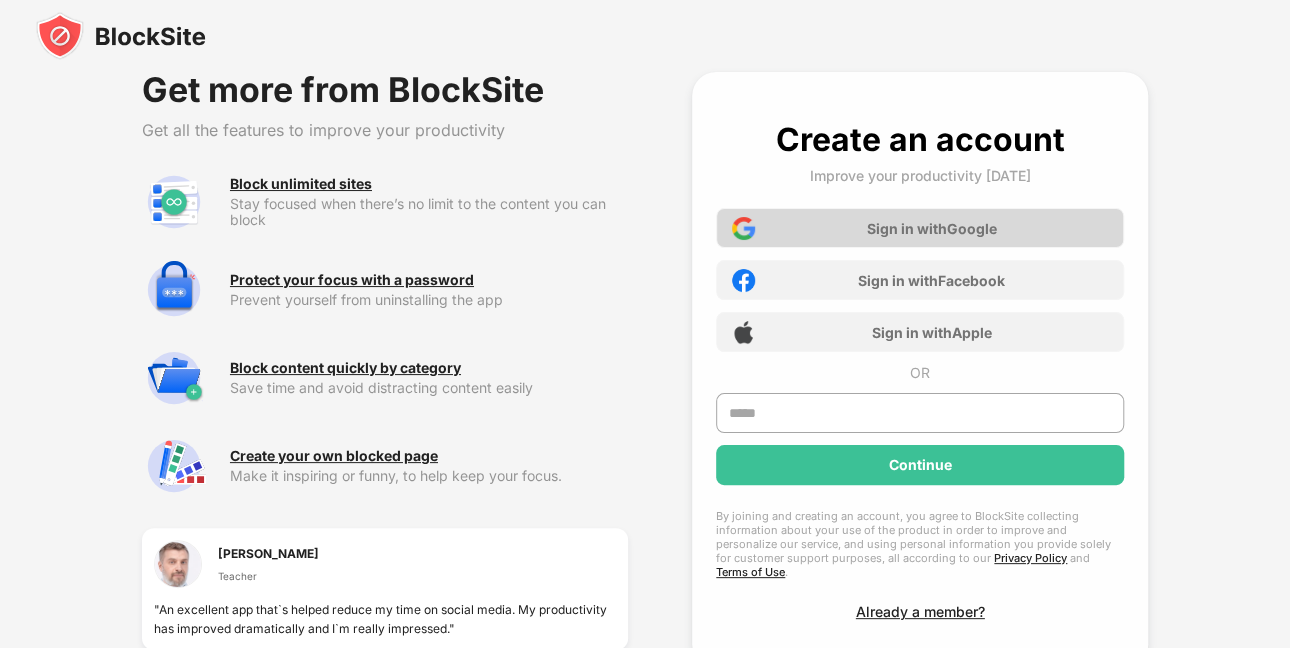 click on "Sign in with  Google" at bounding box center (920, 228) 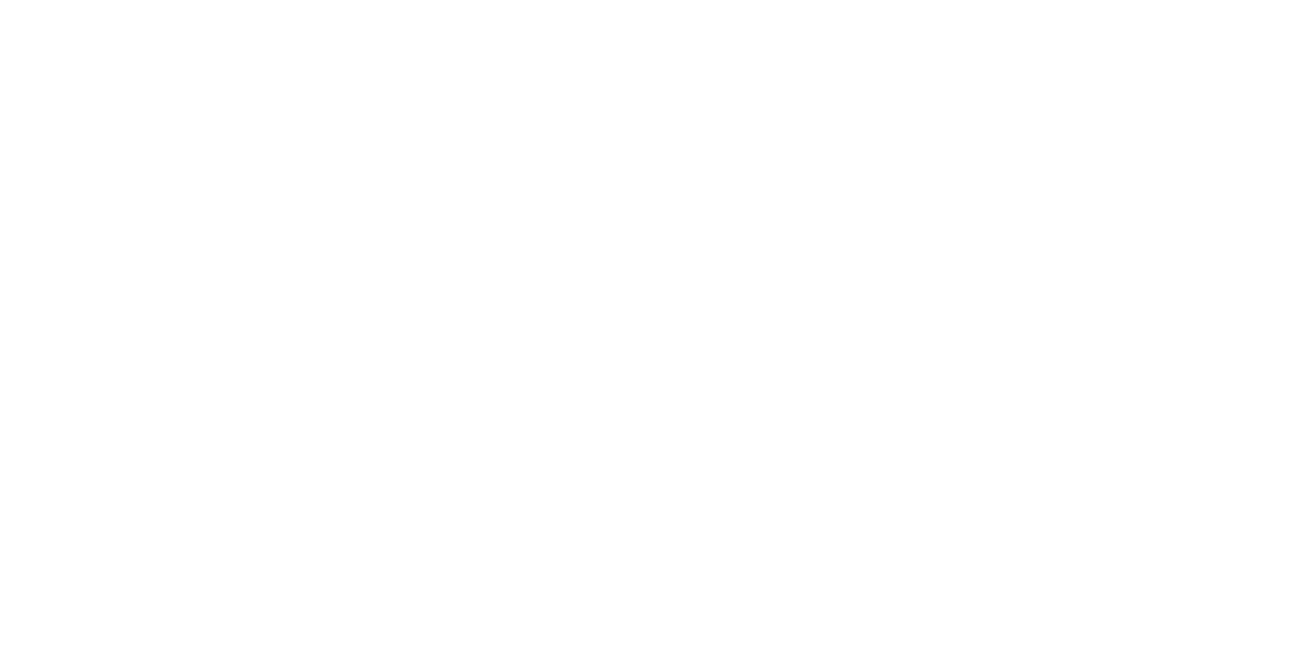 scroll, scrollTop: 0, scrollLeft: 0, axis: both 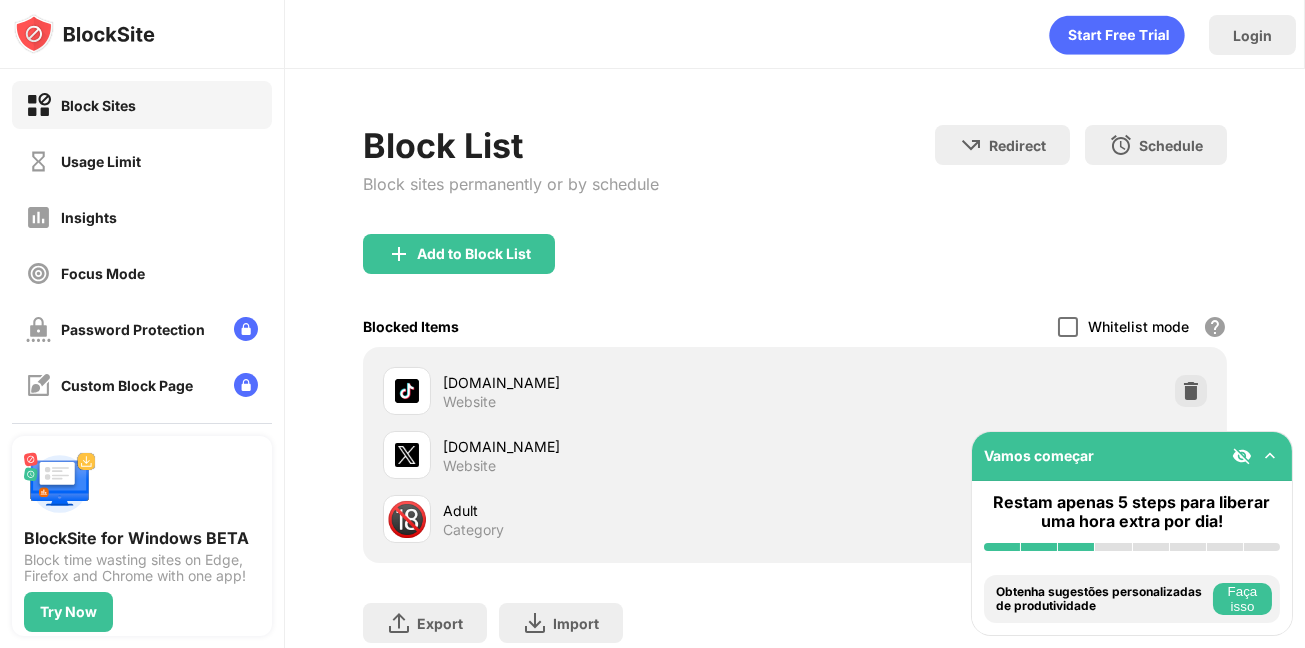 click on "Whitelist mode Block all websites except for those in your whitelist. Whitelist Mode only works with URLs and won't include categories or keywords." at bounding box center [1142, 326] 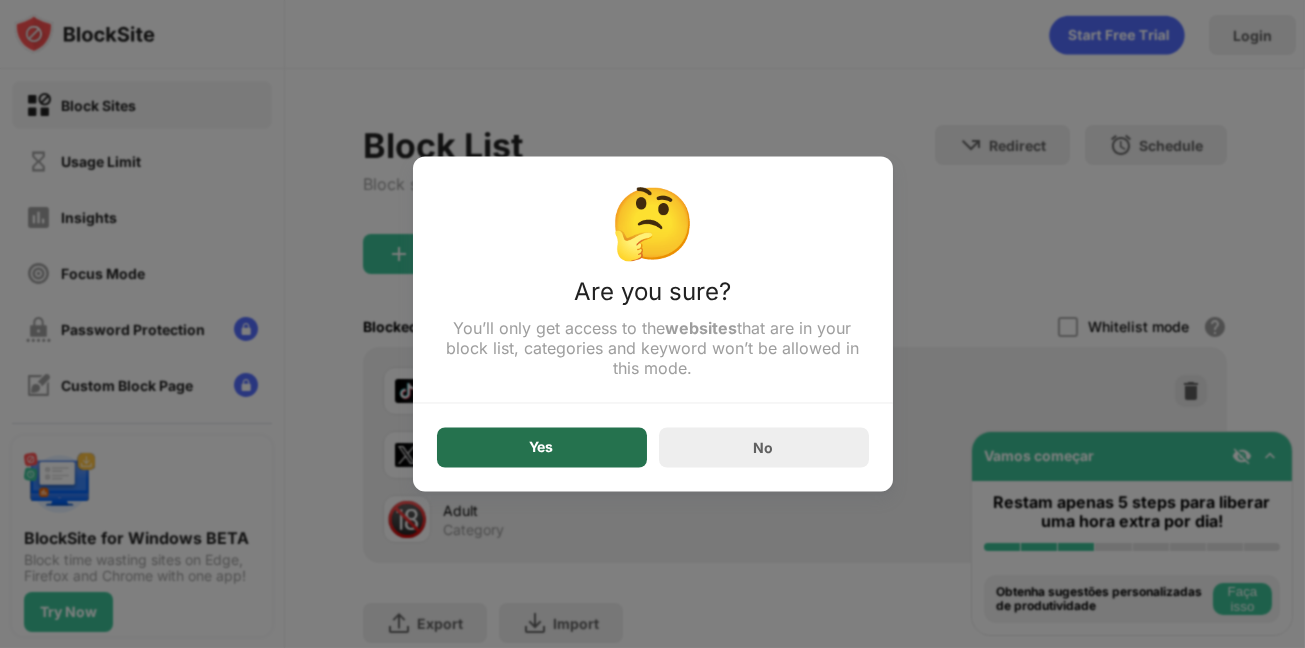 click on "Yes" at bounding box center [542, 448] 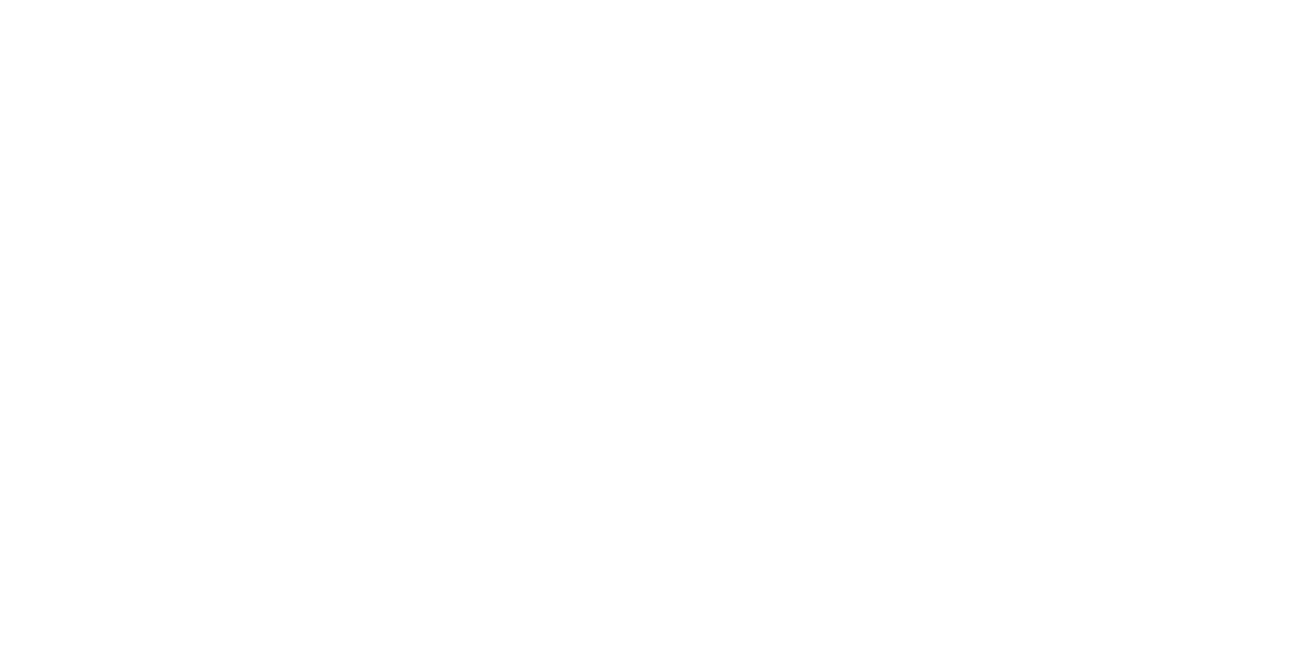 scroll, scrollTop: 0, scrollLeft: 0, axis: both 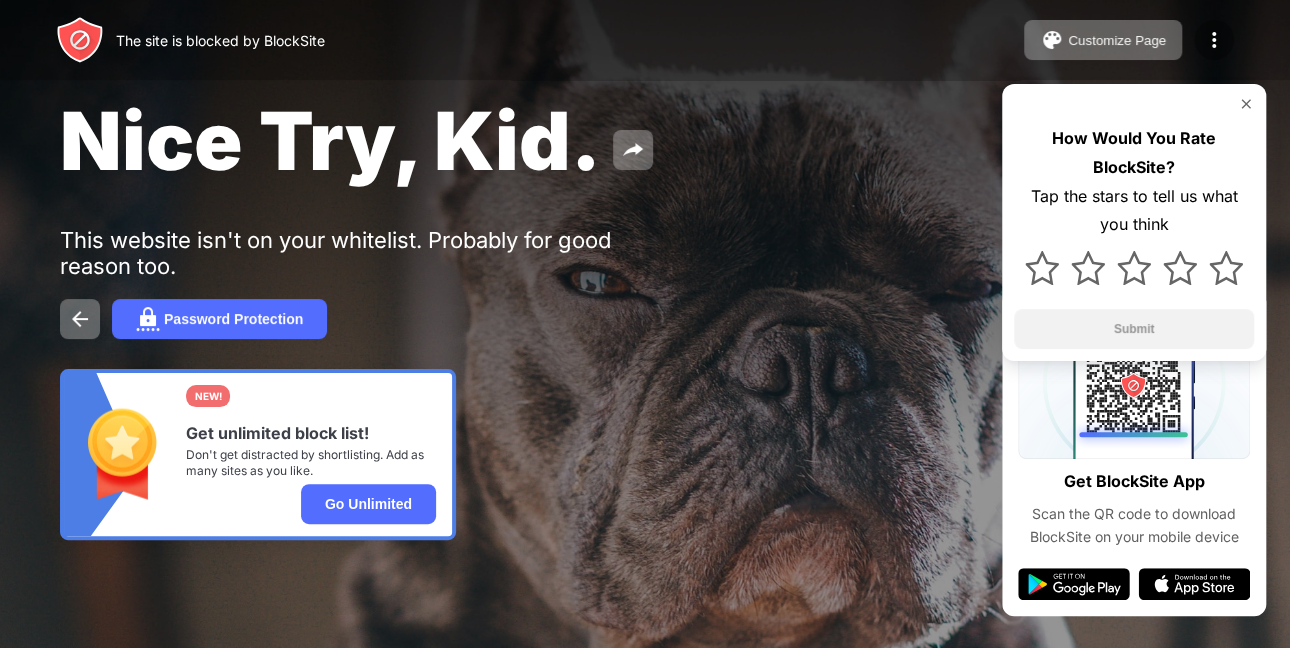click at bounding box center [1214, 40] 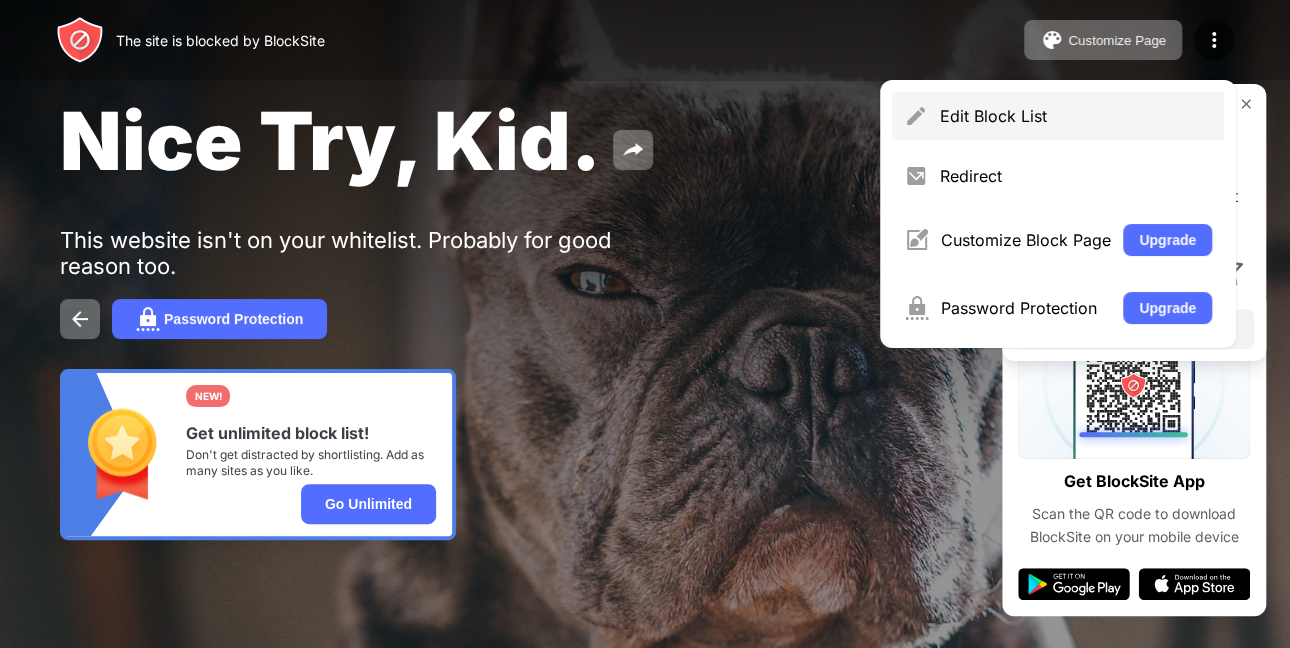 click on "Edit Block List" at bounding box center [1058, 116] 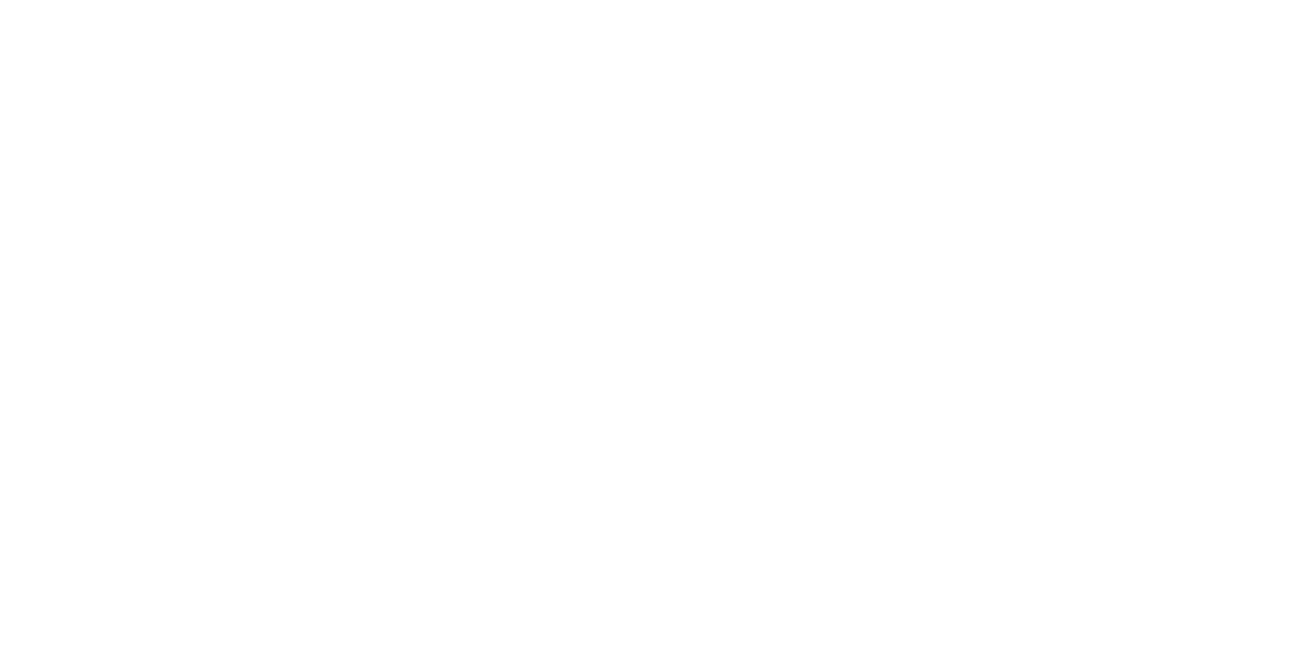 scroll, scrollTop: 0, scrollLeft: 0, axis: both 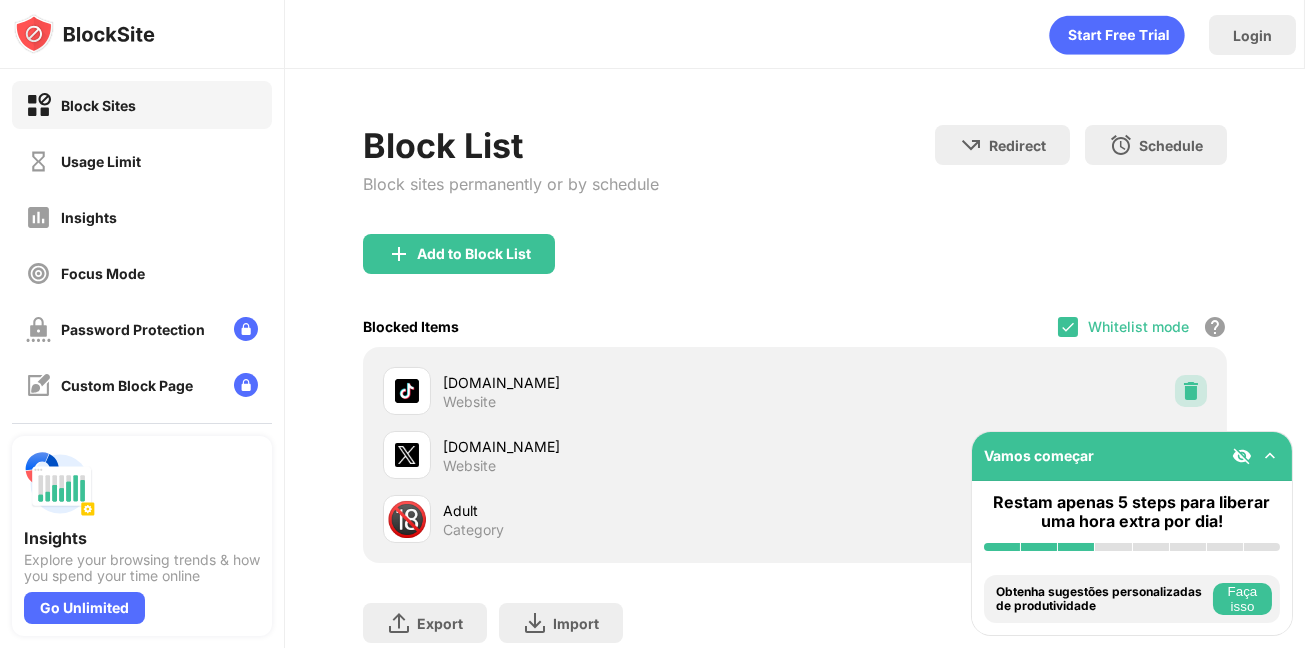 click at bounding box center (1191, 391) 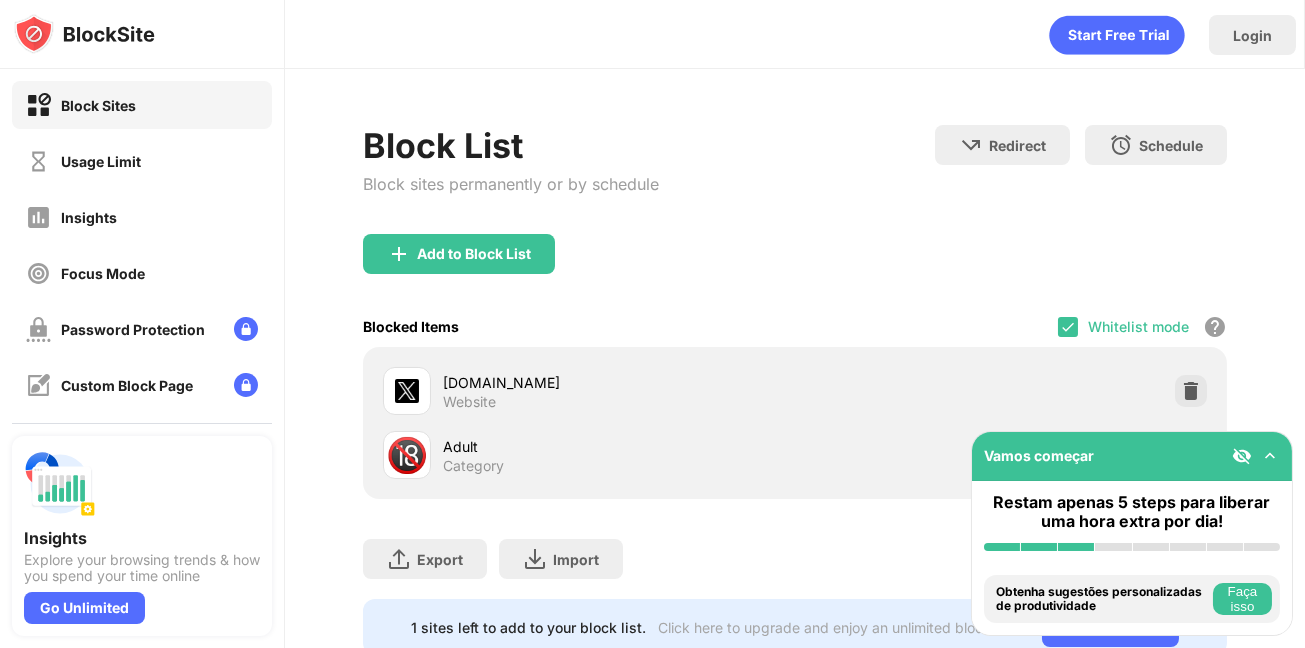 click at bounding box center [1191, 391] 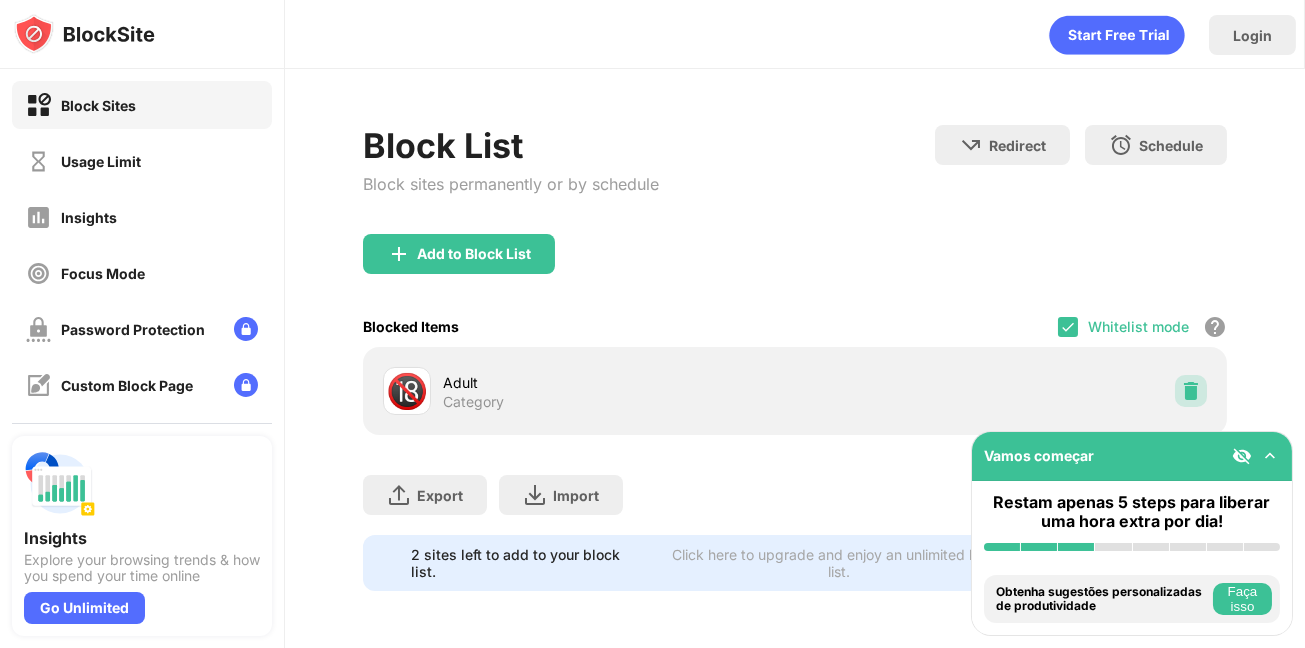 click at bounding box center [1191, 391] 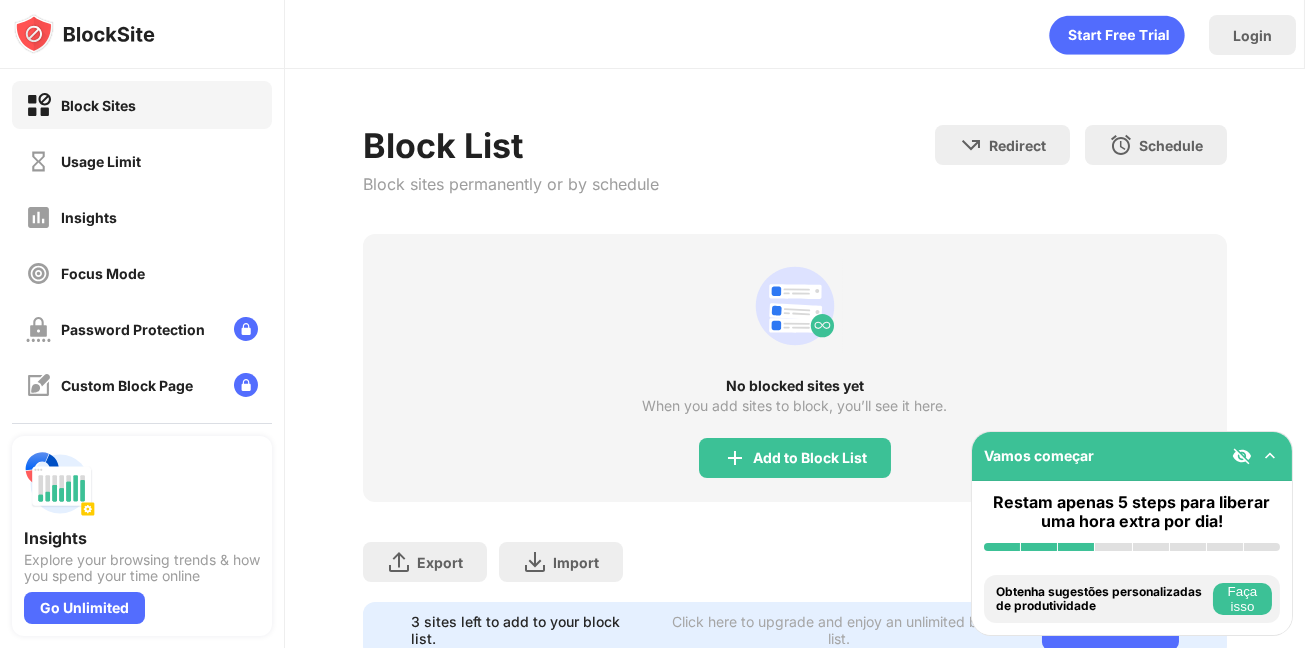 scroll, scrollTop: 80, scrollLeft: 0, axis: vertical 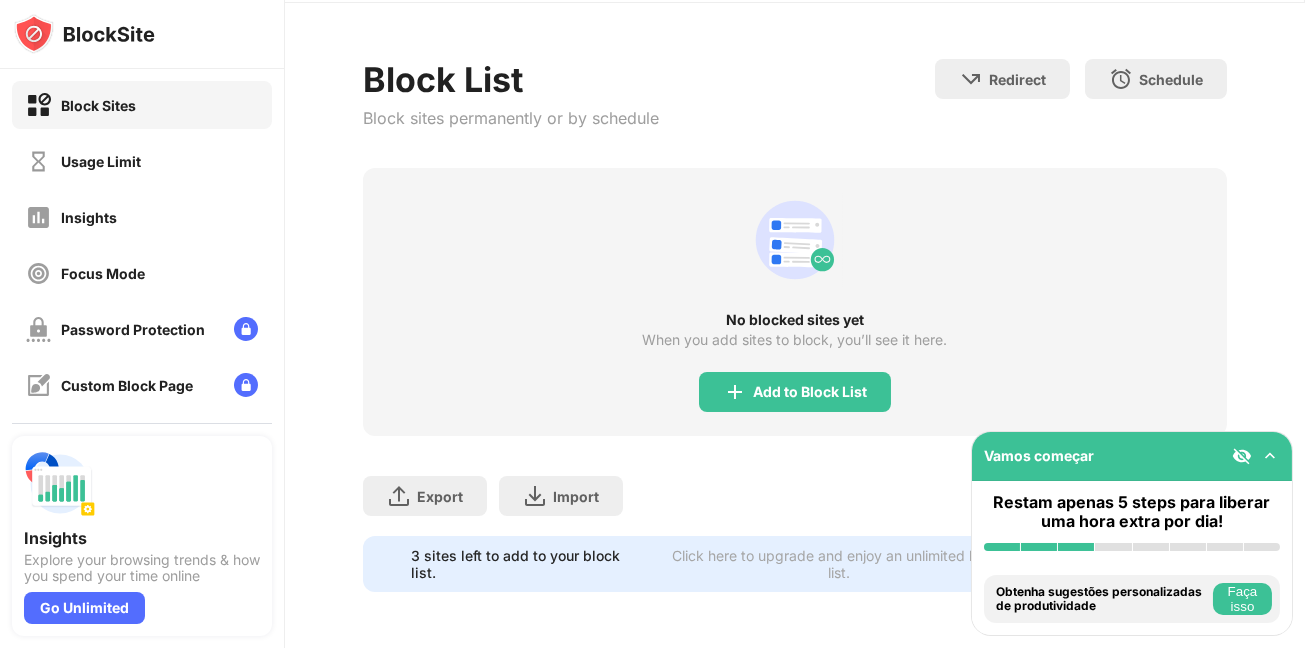click at bounding box center (1270, 456) 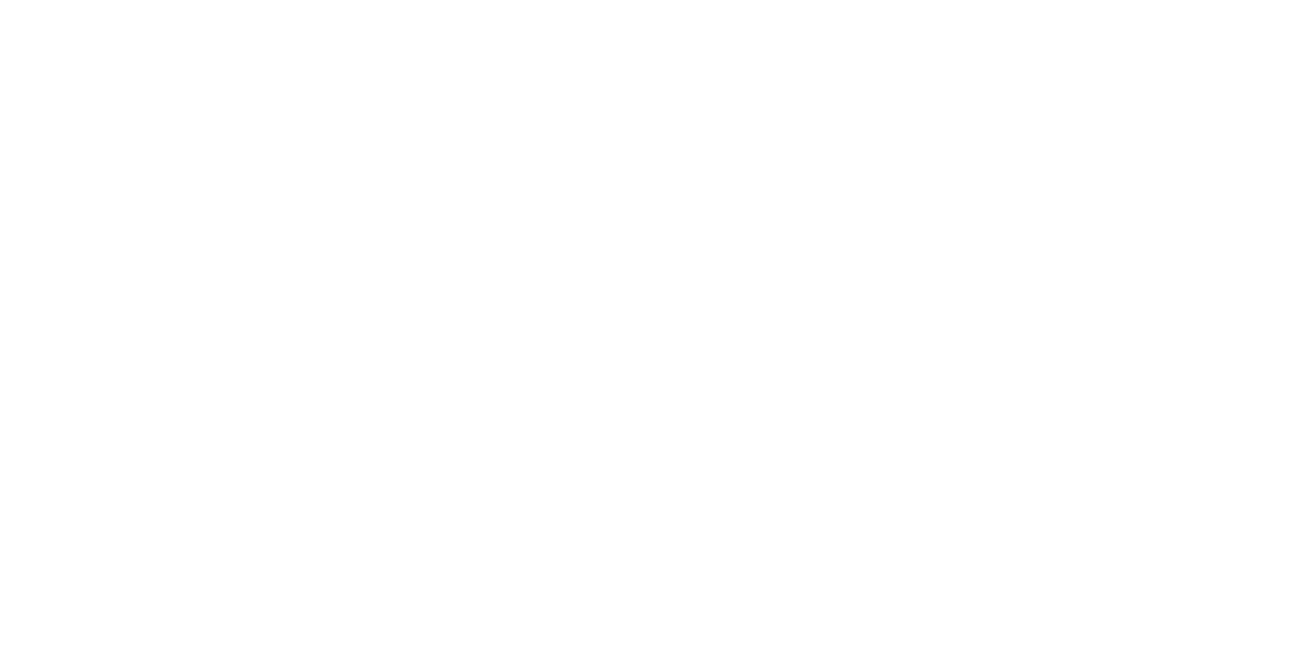 scroll, scrollTop: 0, scrollLeft: 0, axis: both 